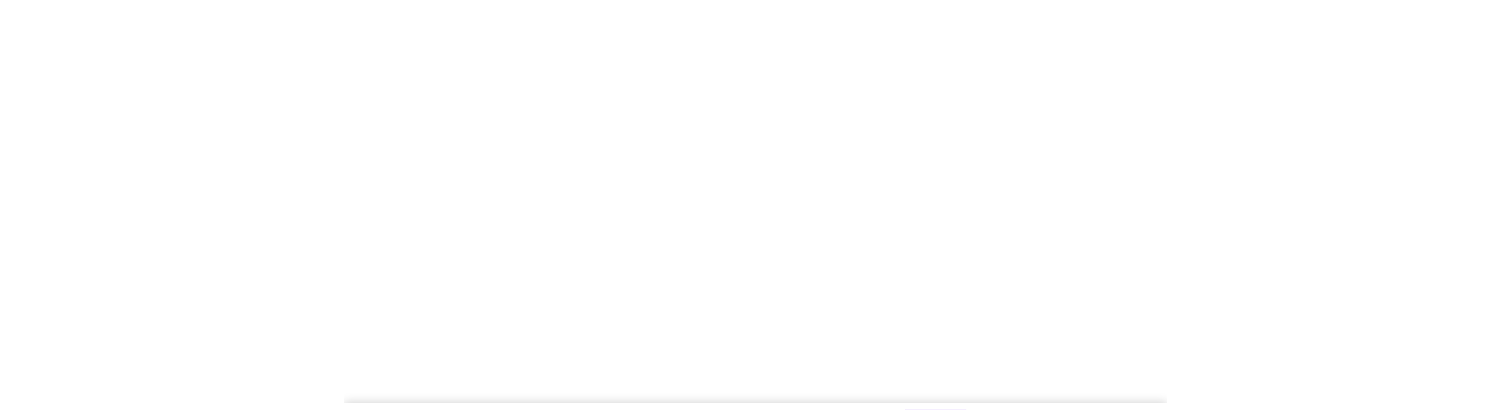 scroll, scrollTop: 0, scrollLeft: 0, axis: both 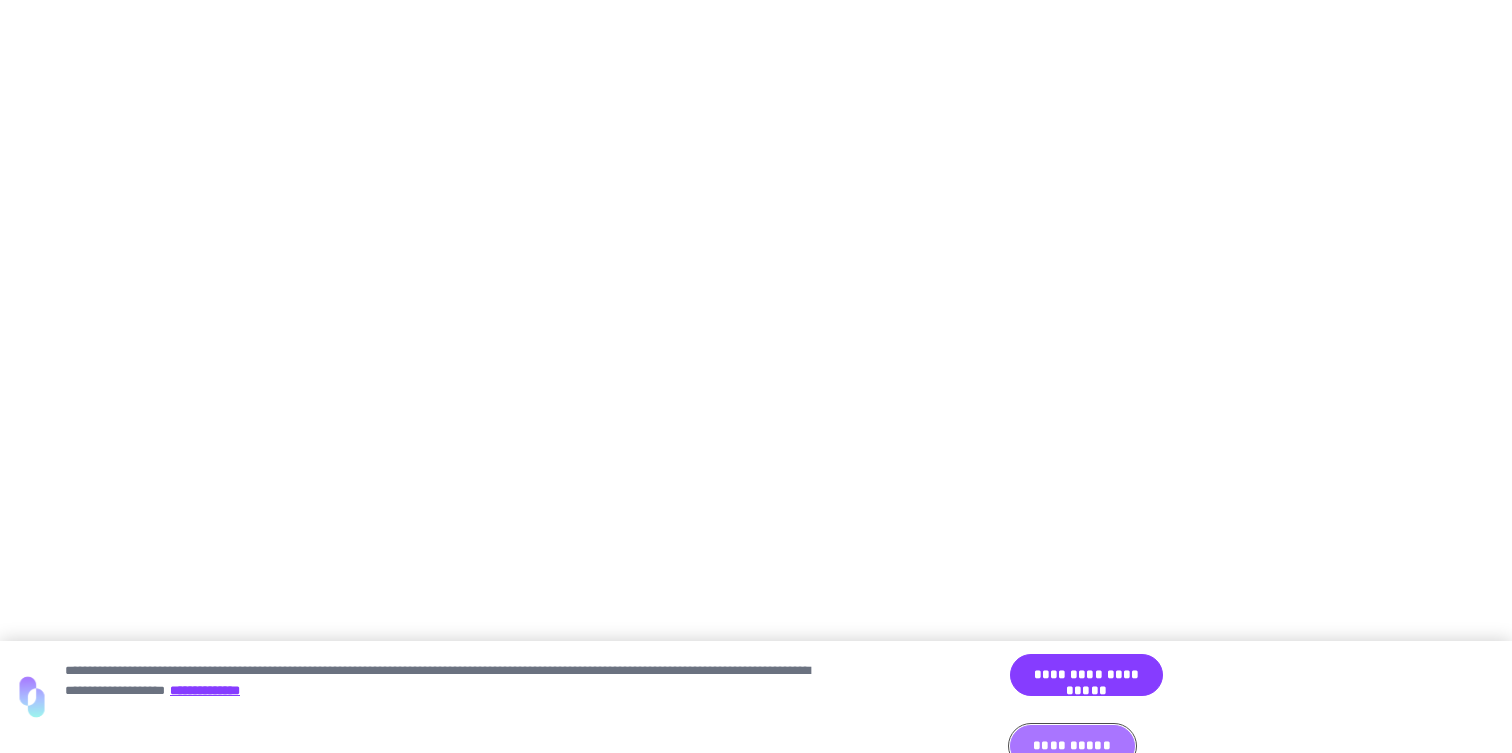 click on "**********" at bounding box center [1072, 746] 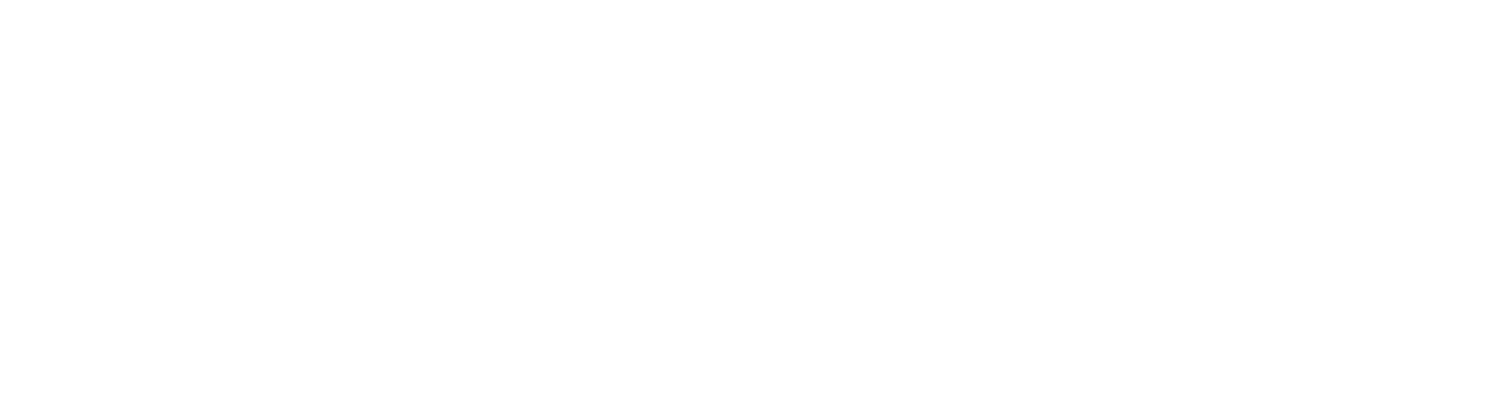 click on "**********" at bounding box center [756, 4] 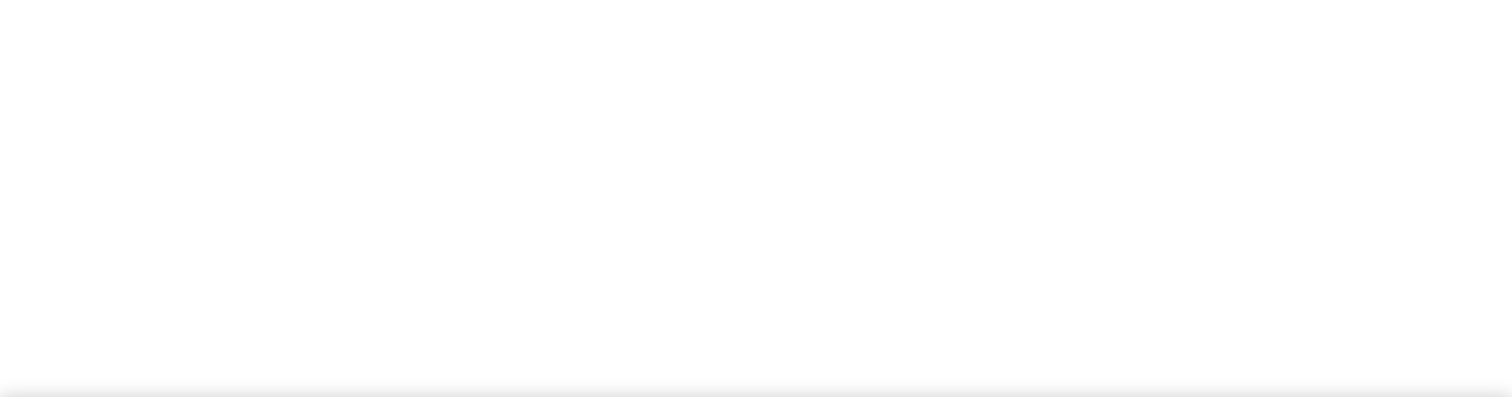 scroll, scrollTop: 0, scrollLeft: 0, axis: both 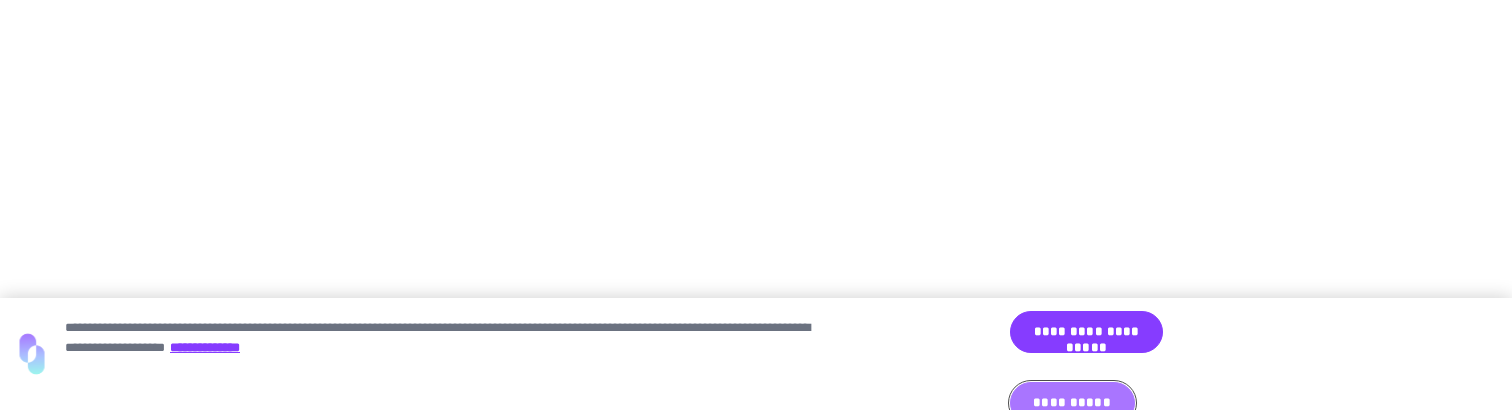 click on "**********" at bounding box center (1072, 403) 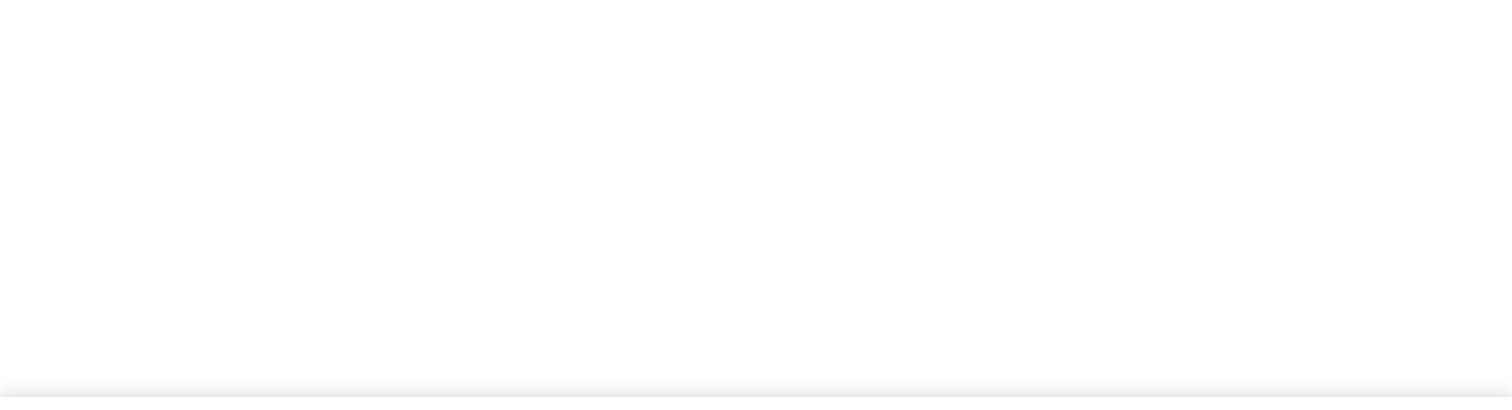 scroll, scrollTop: 0, scrollLeft: 0, axis: both 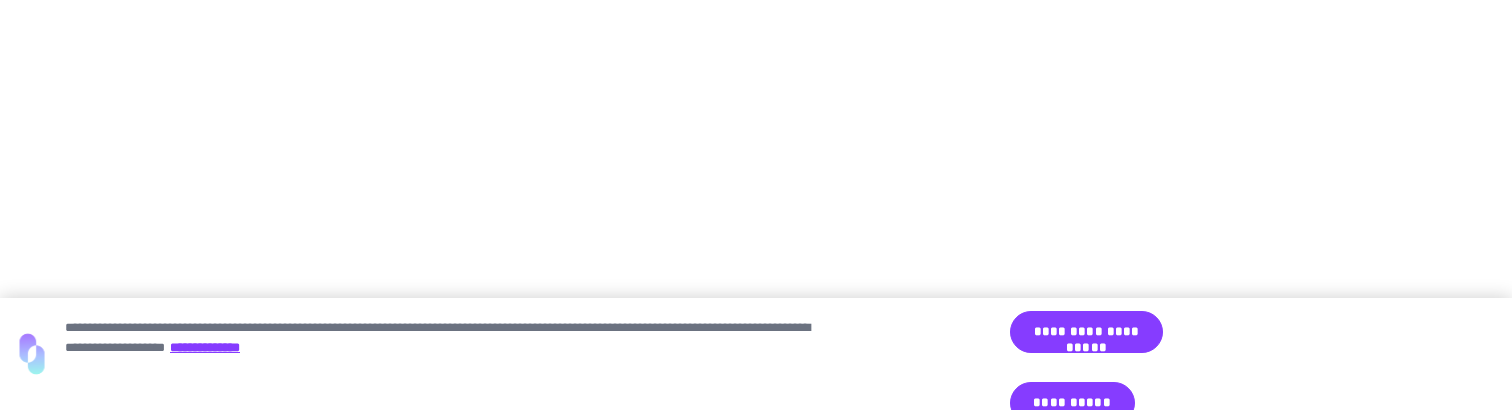 click on "**********" at bounding box center [756, 4] 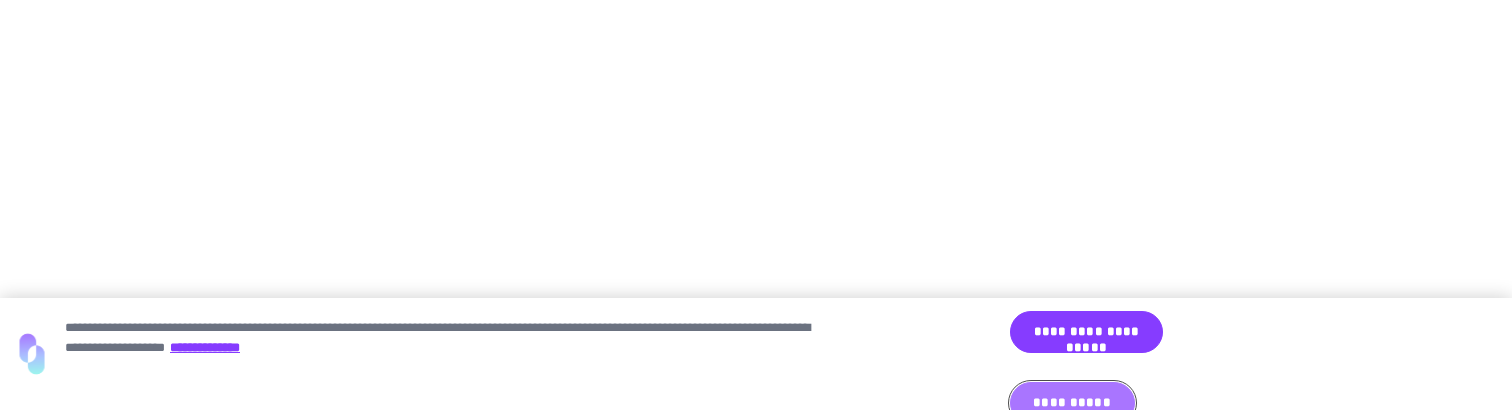 click on "**********" at bounding box center [1072, 403] 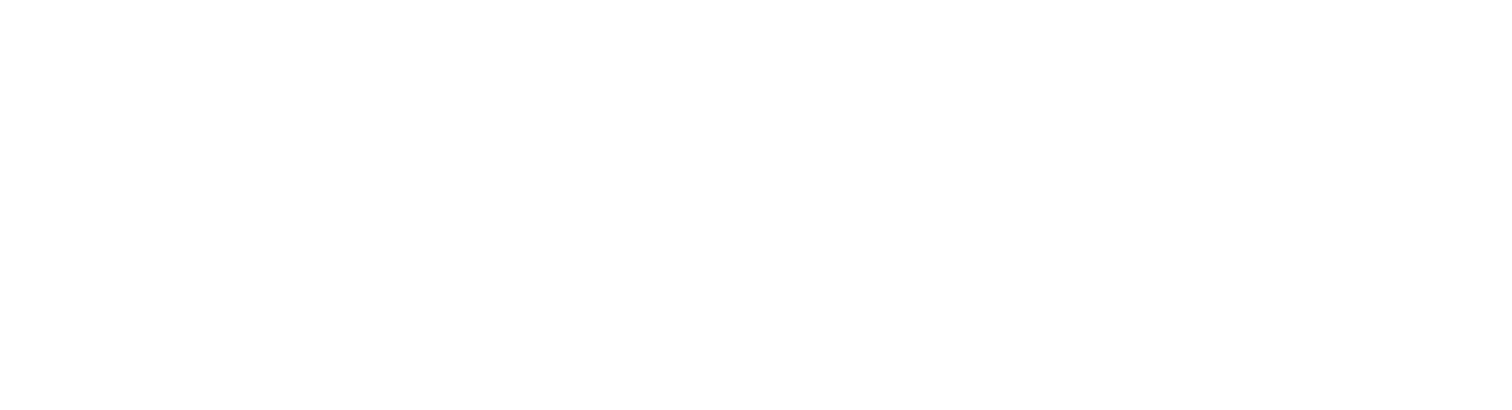 click on "**********" at bounding box center (756, 4) 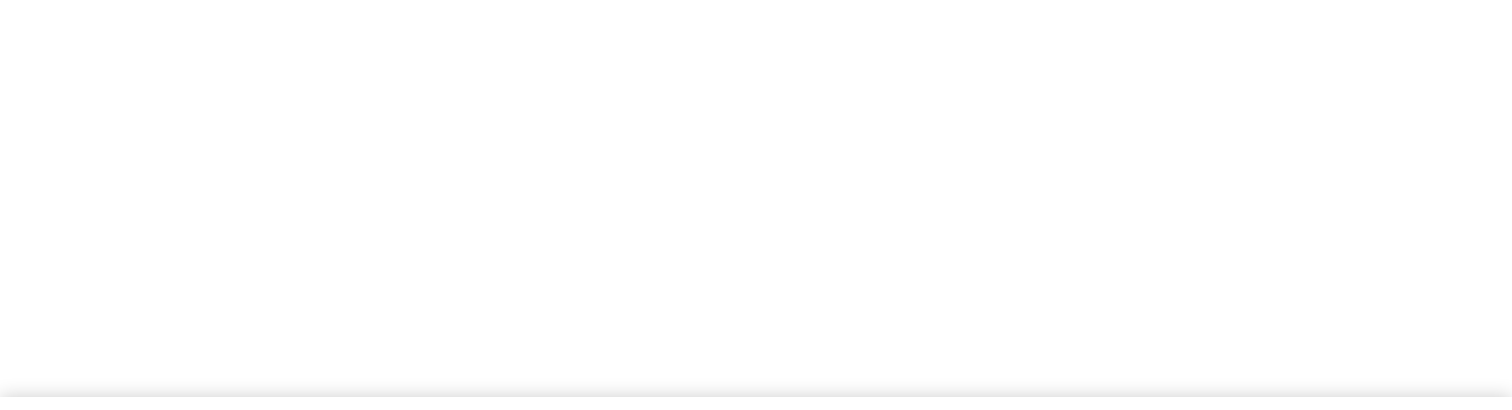 scroll, scrollTop: 0, scrollLeft: 0, axis: both 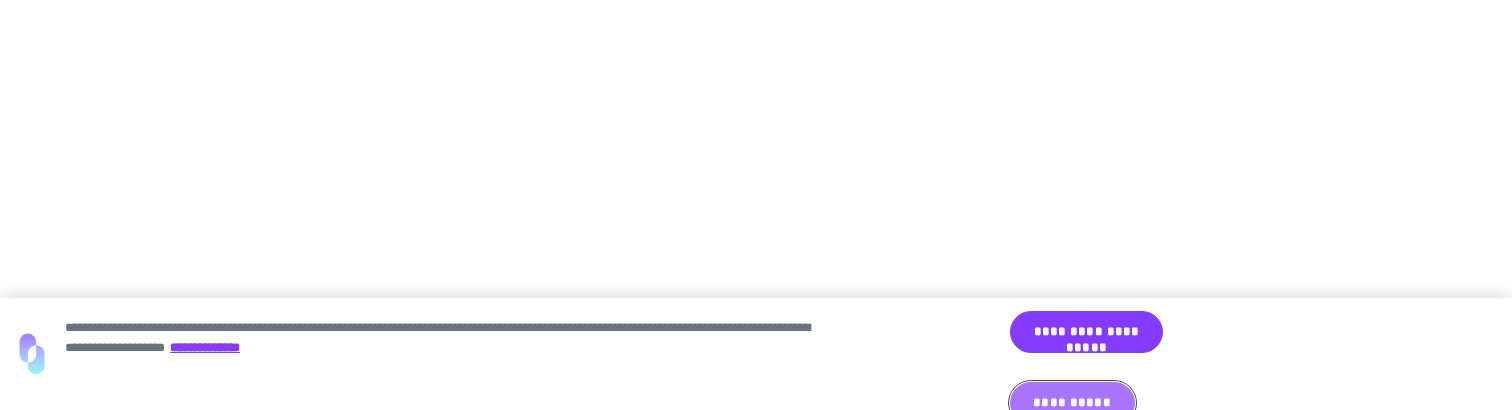 click on "**********" at bounding box center (1072, 403) 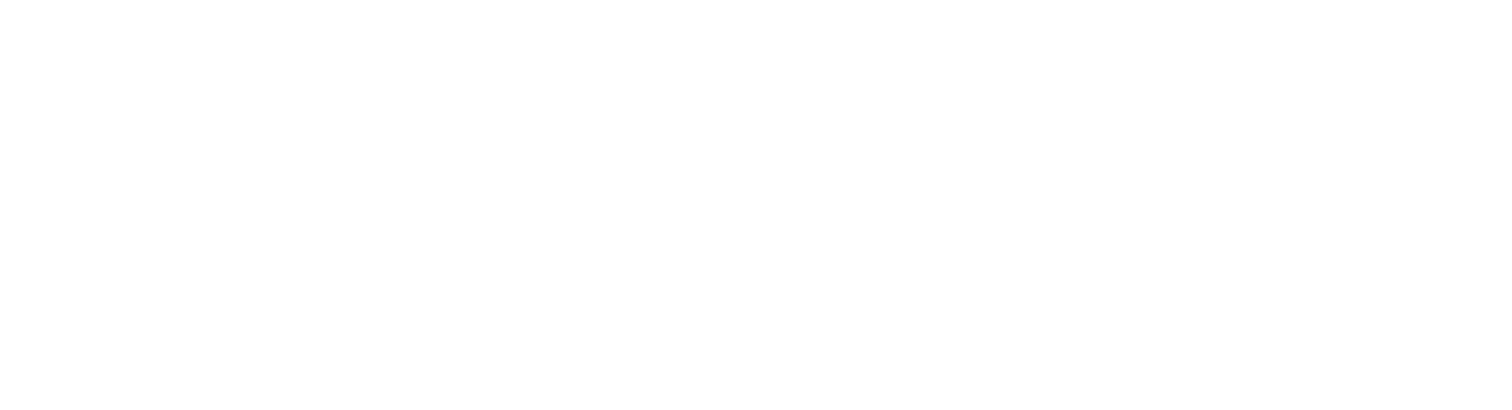 type 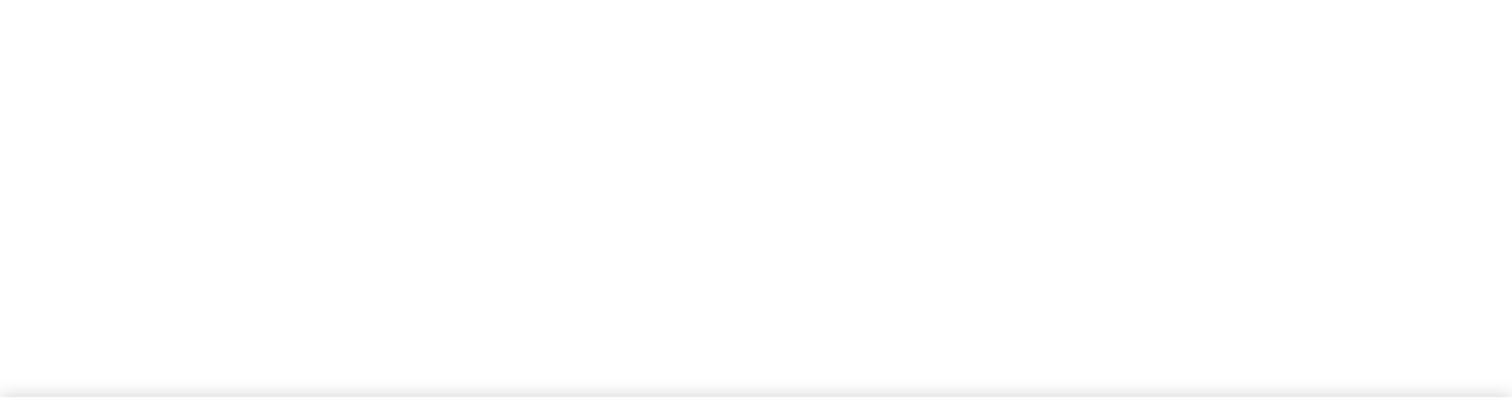 scroll, scrollTop: 0, scrollLeft: 0, axis: both 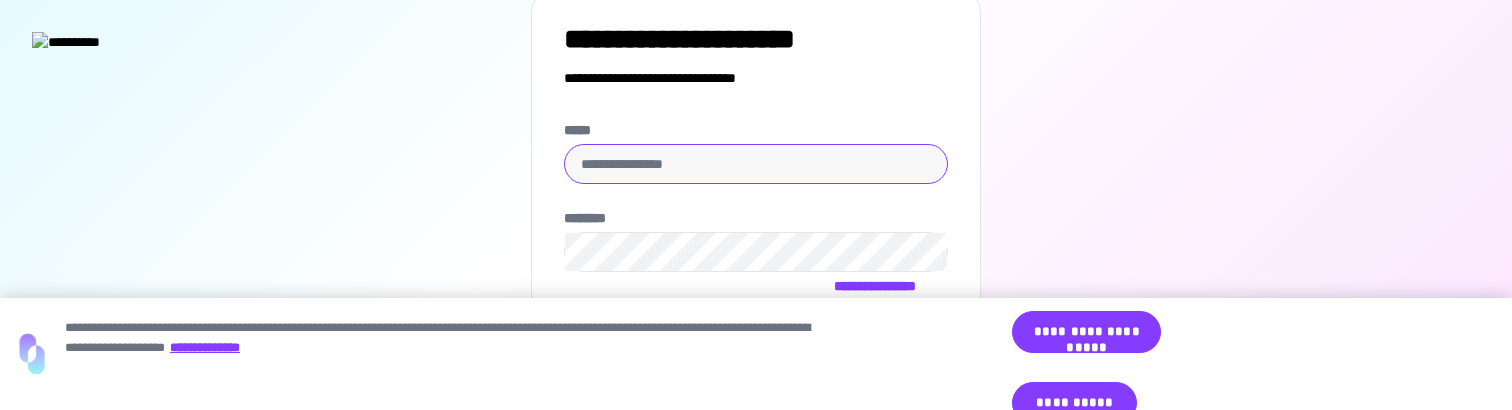click on "*****" at bounding box center [756, 164] 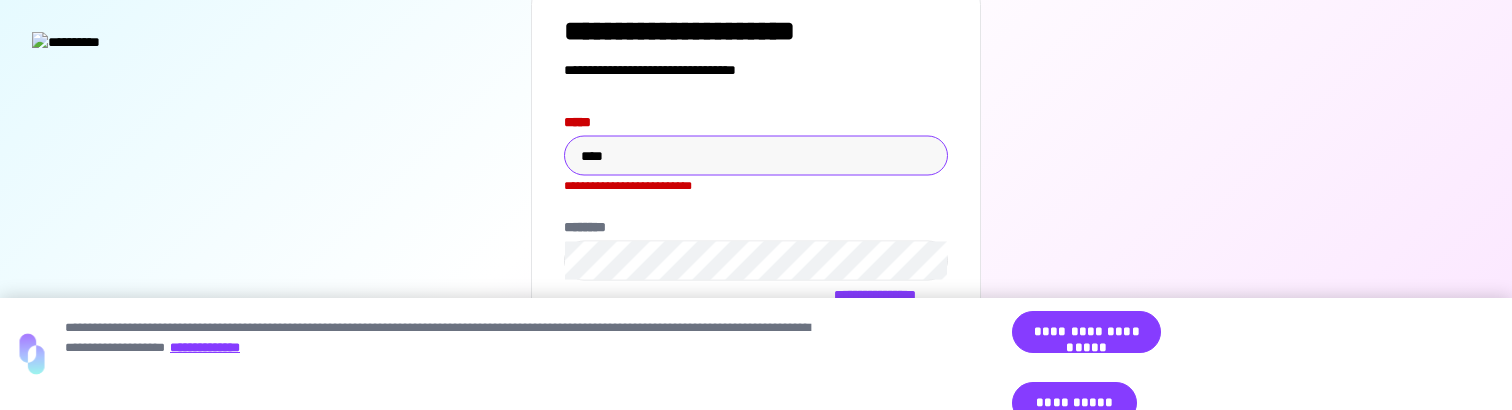 click on "****" at bounding box center (756, 156) 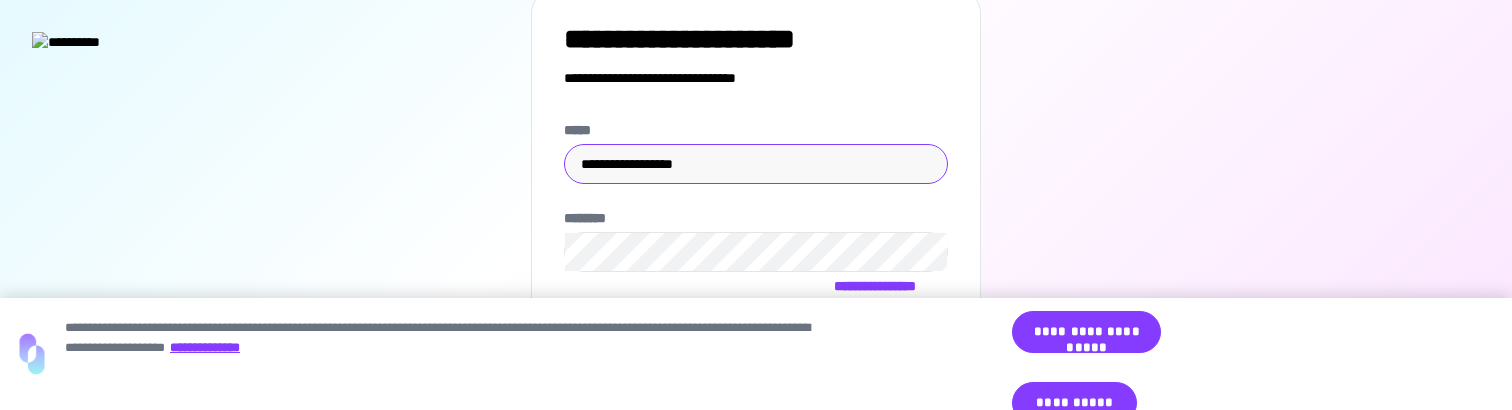 type on "**********" 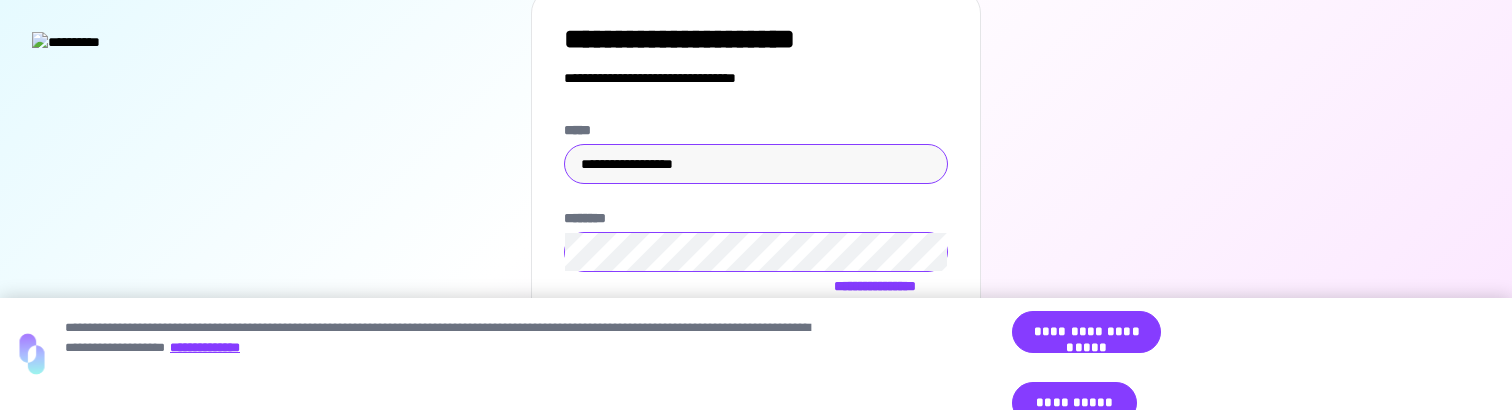 click on "******" at bounding box center (756, 340) 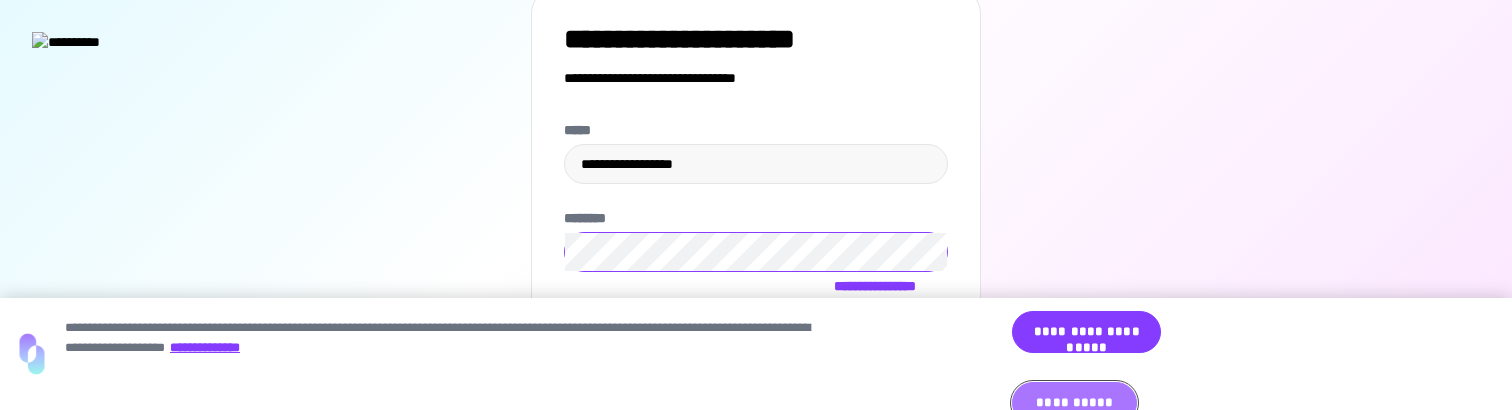 click on "**********" at bounding box center [1074, 403] 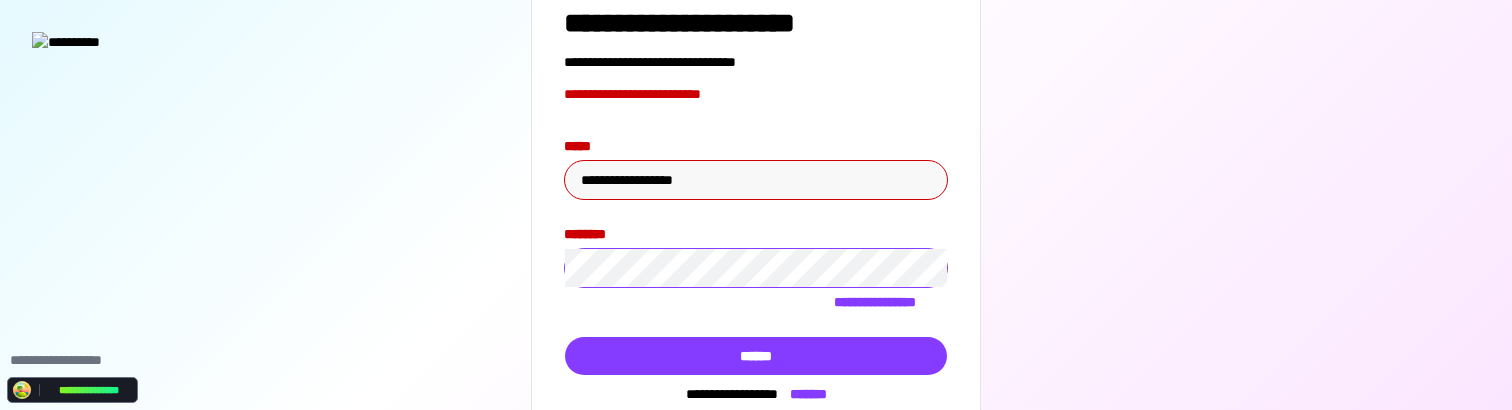 click on "********" at bounding box center (756, 256) 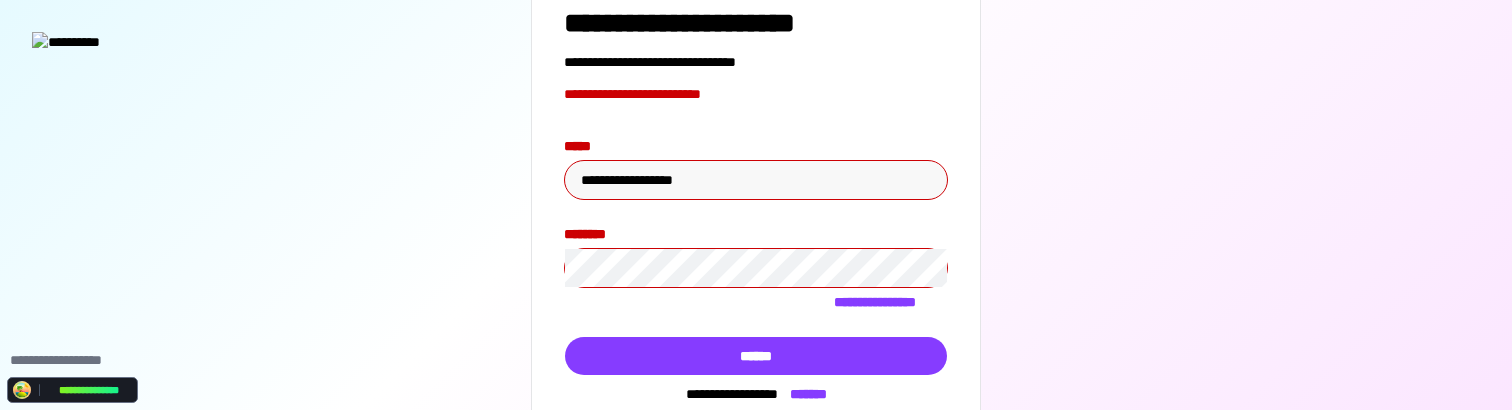 click on "******" at bounding box center (756, 356) 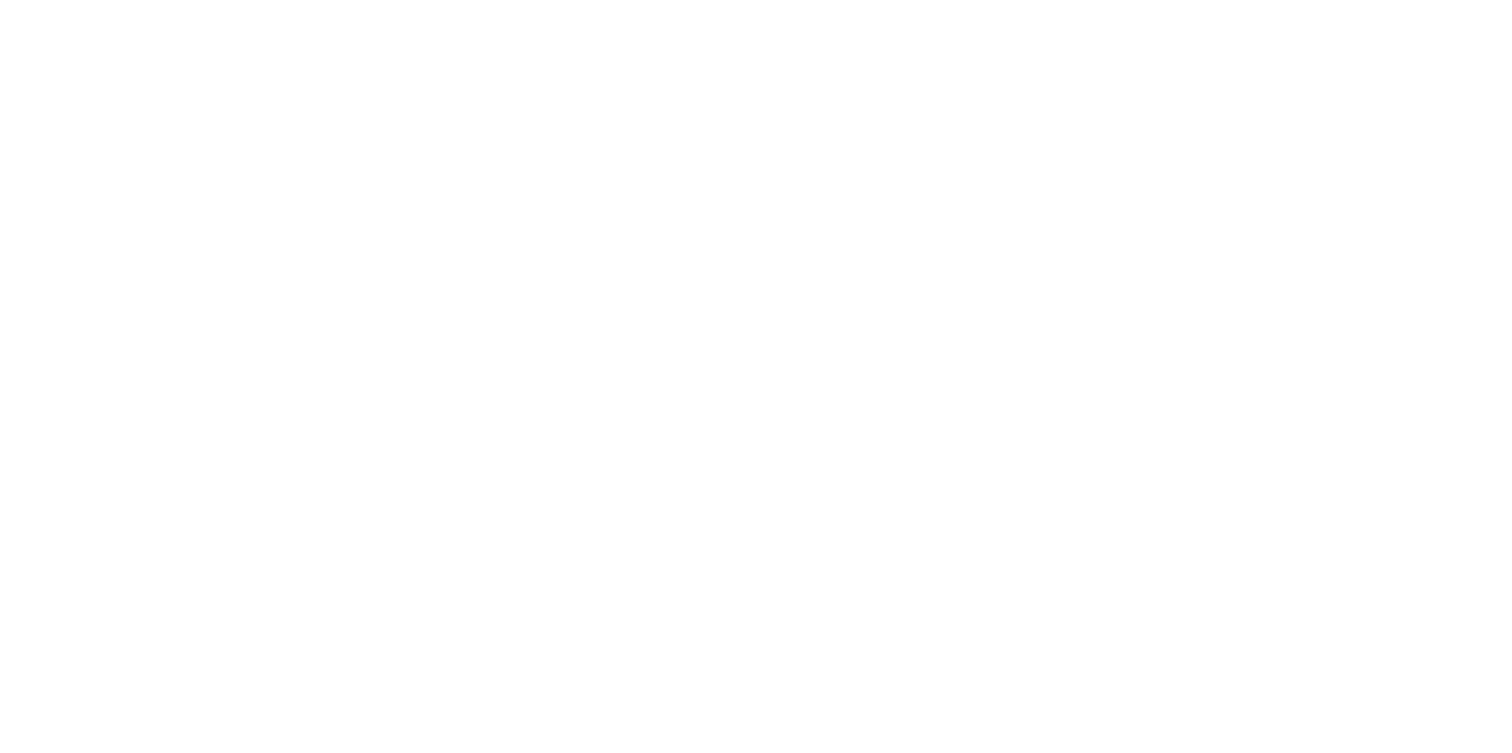 scroll, scrollTop: 0, scrollLeft: 0, axis: both 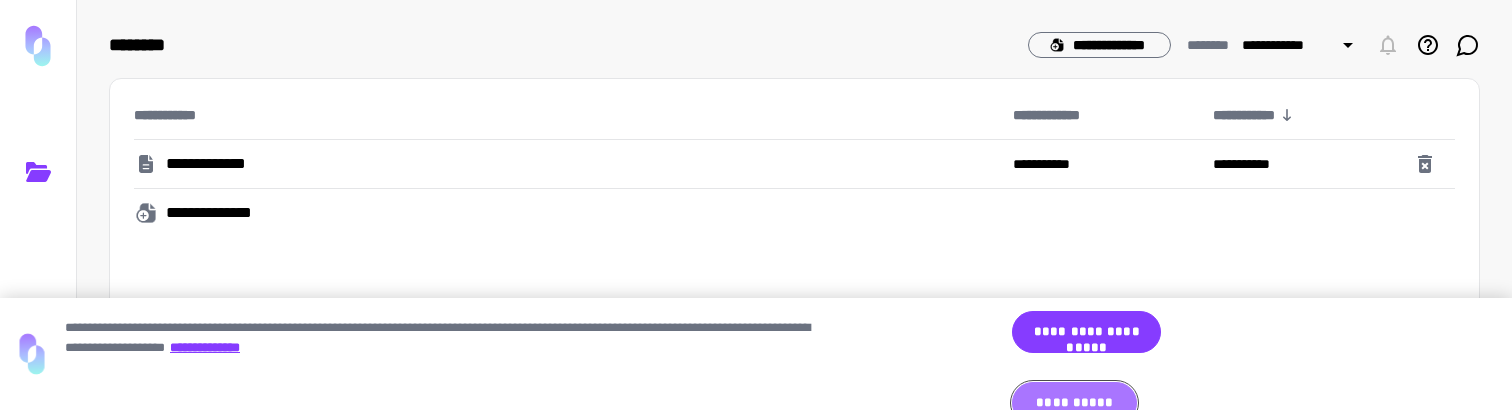 click on "**********" at bounding box center (1074, 403) 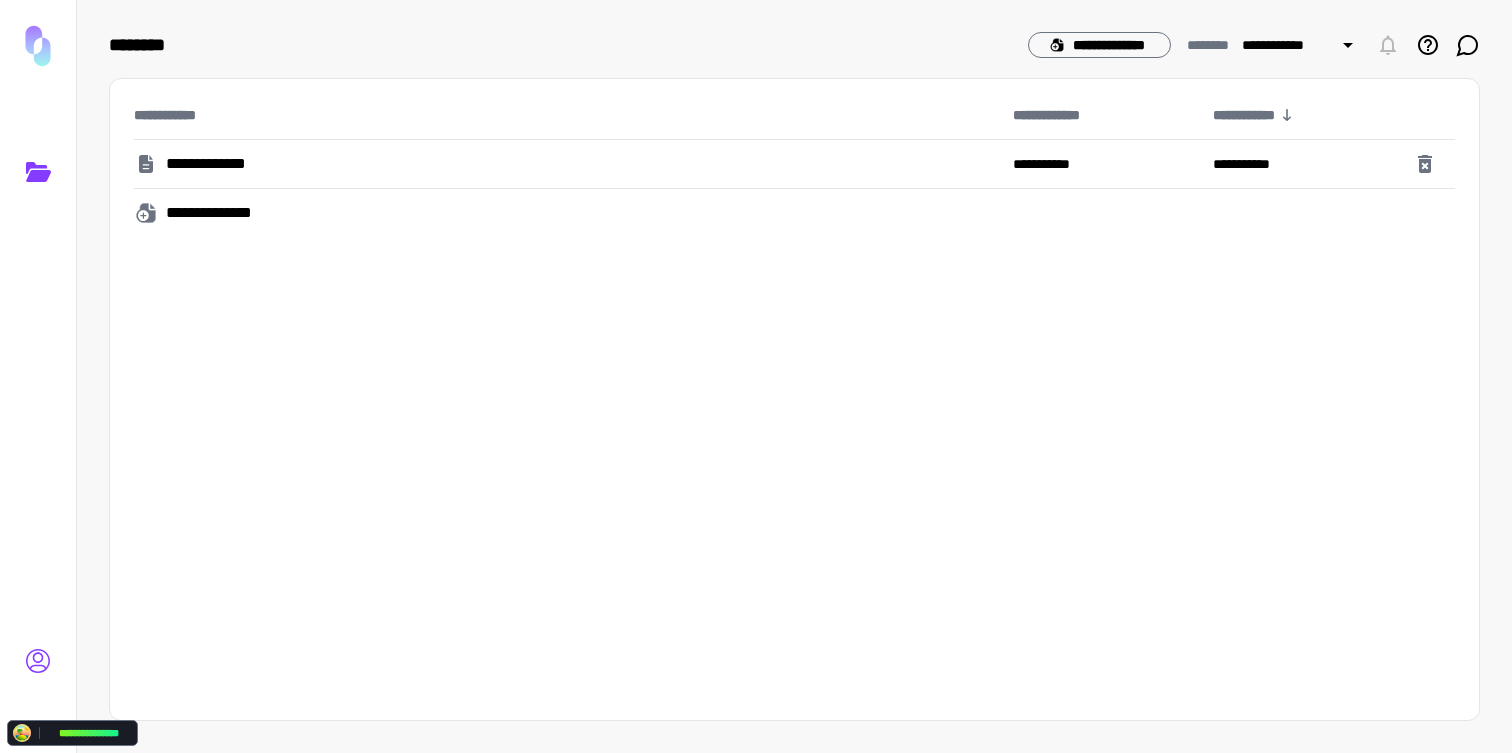 click at bounding box center (38, 661) 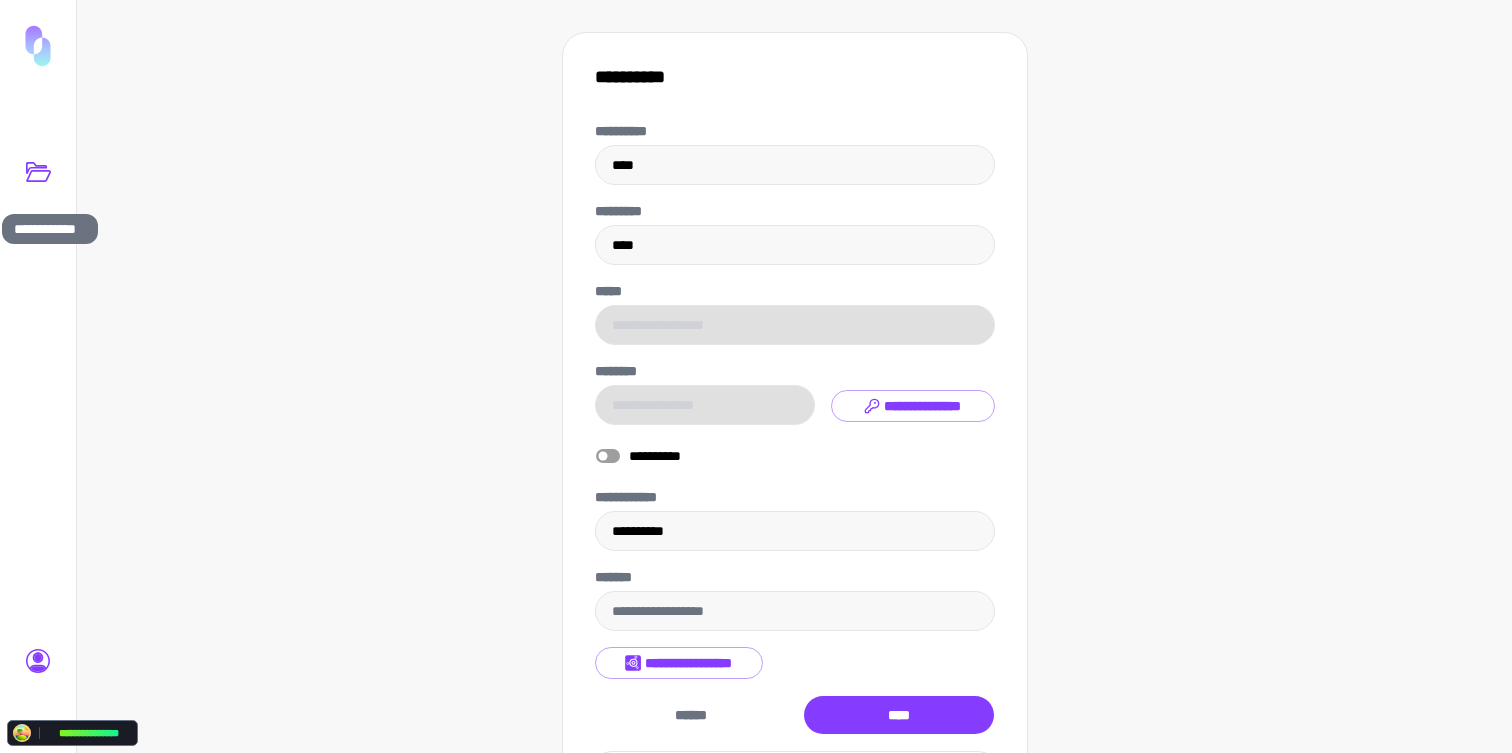 click 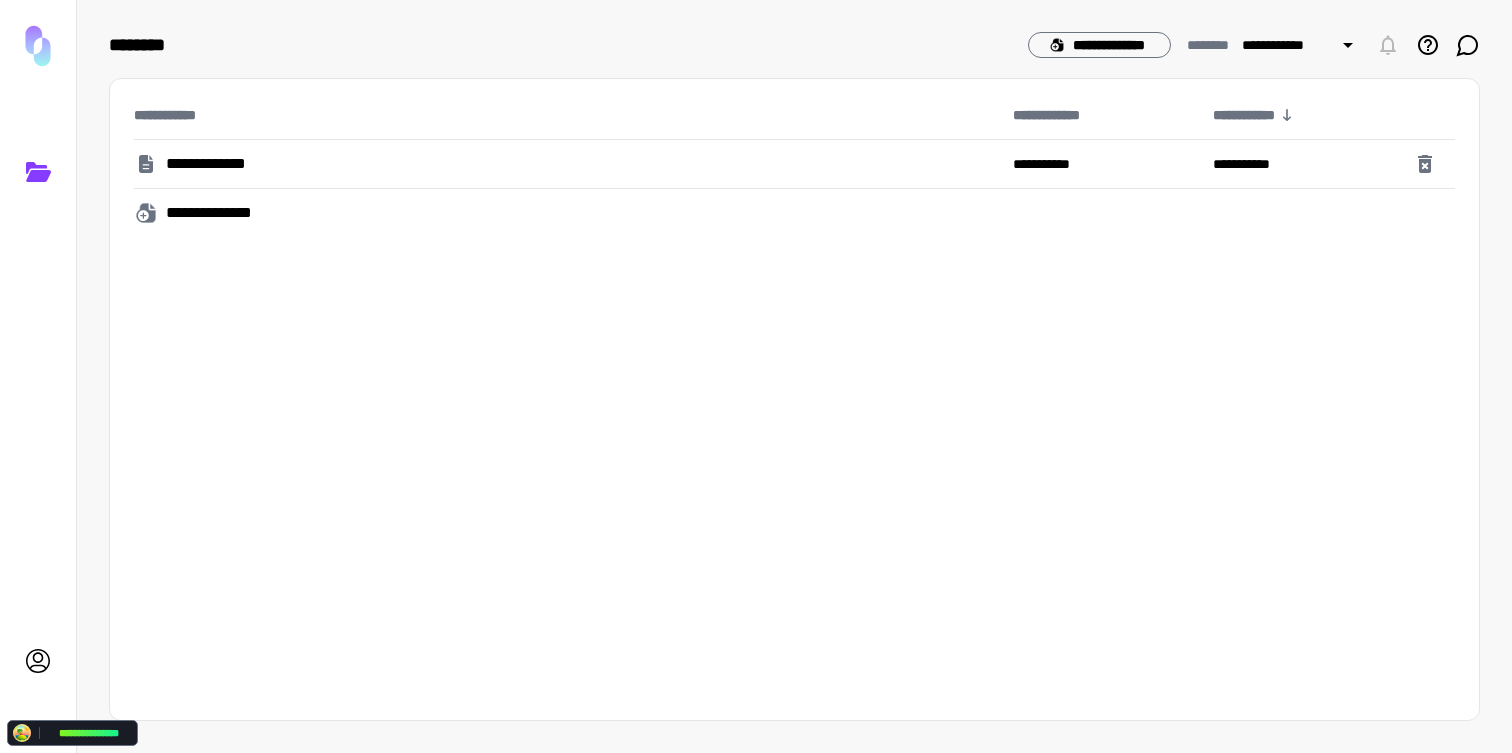 click on "**********" at bounding box center [213, 164] 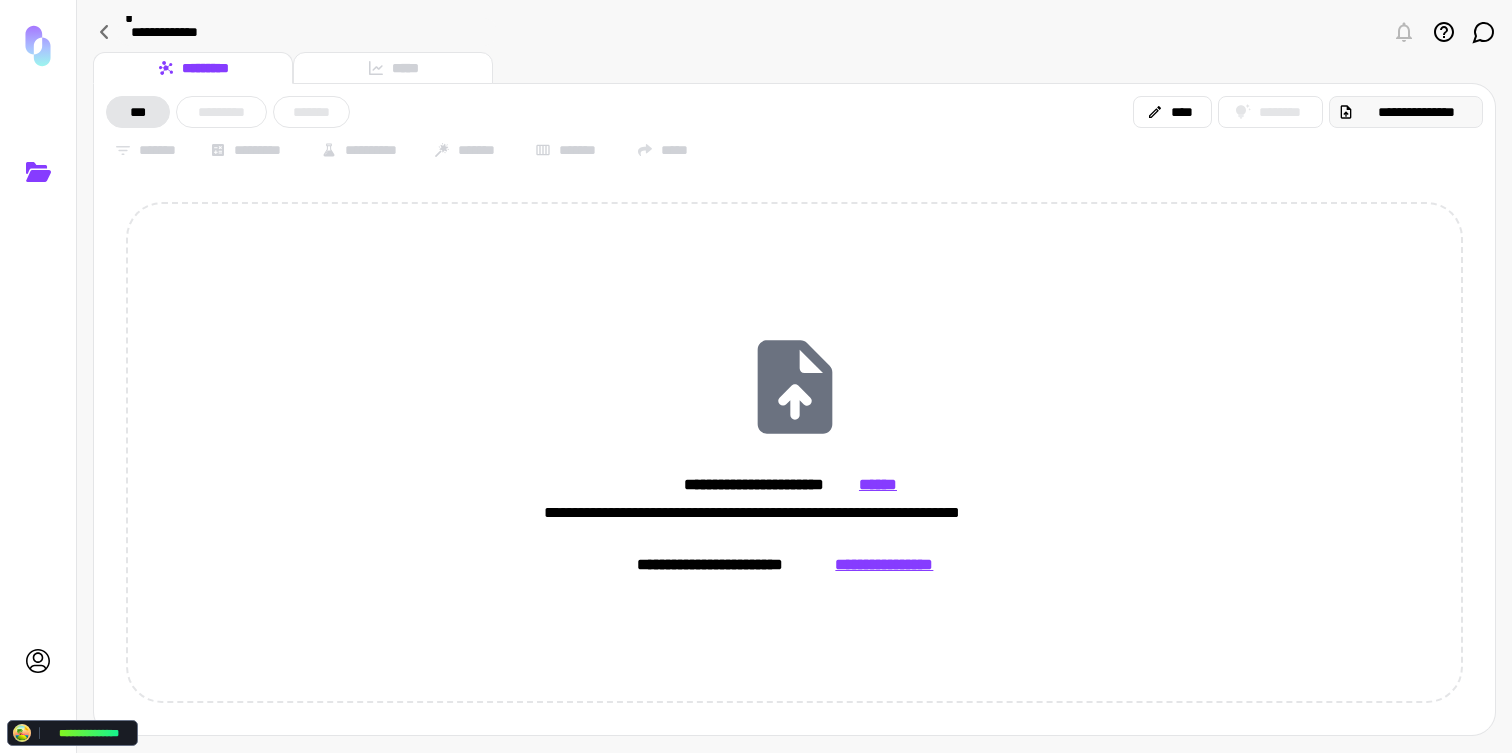 click on "**********" at bounding box center [1416, 112] 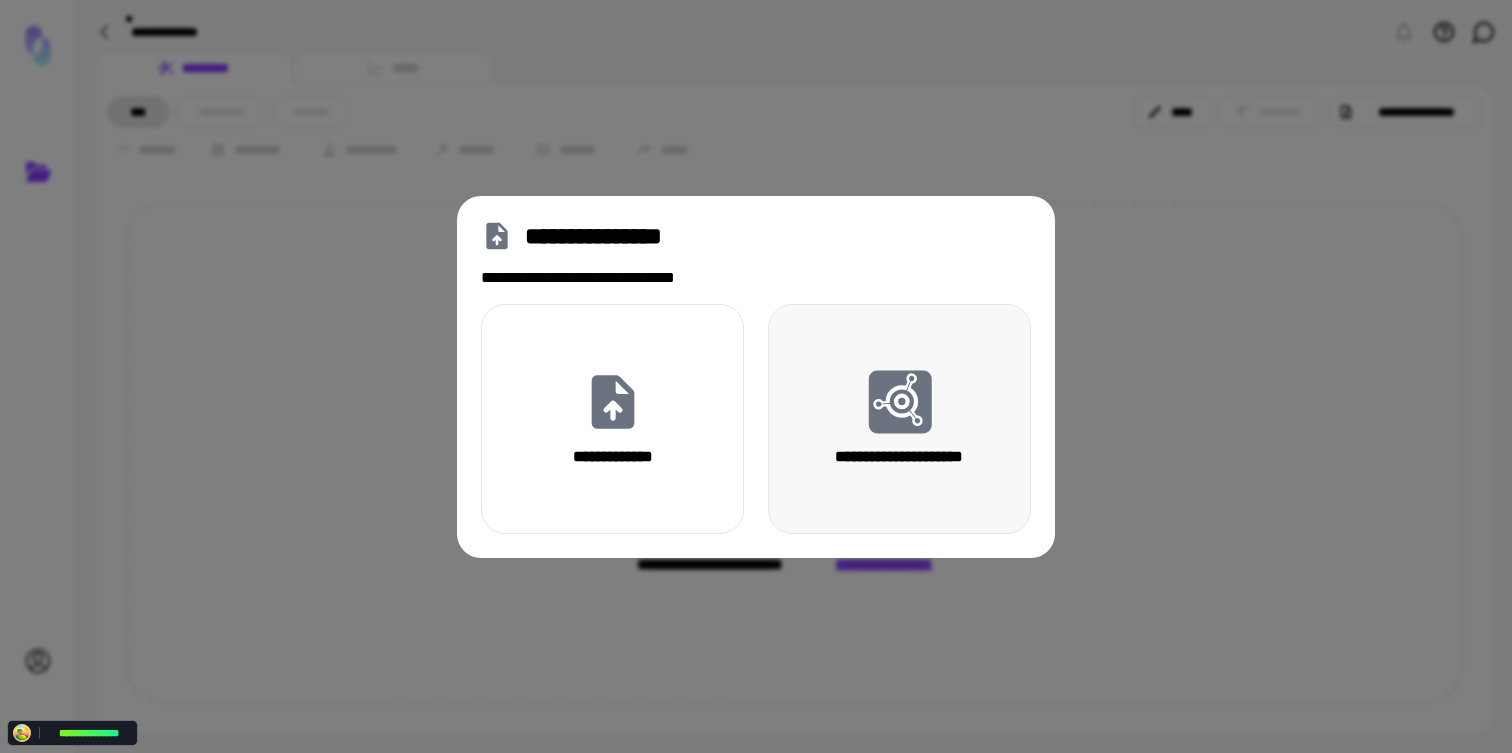 click 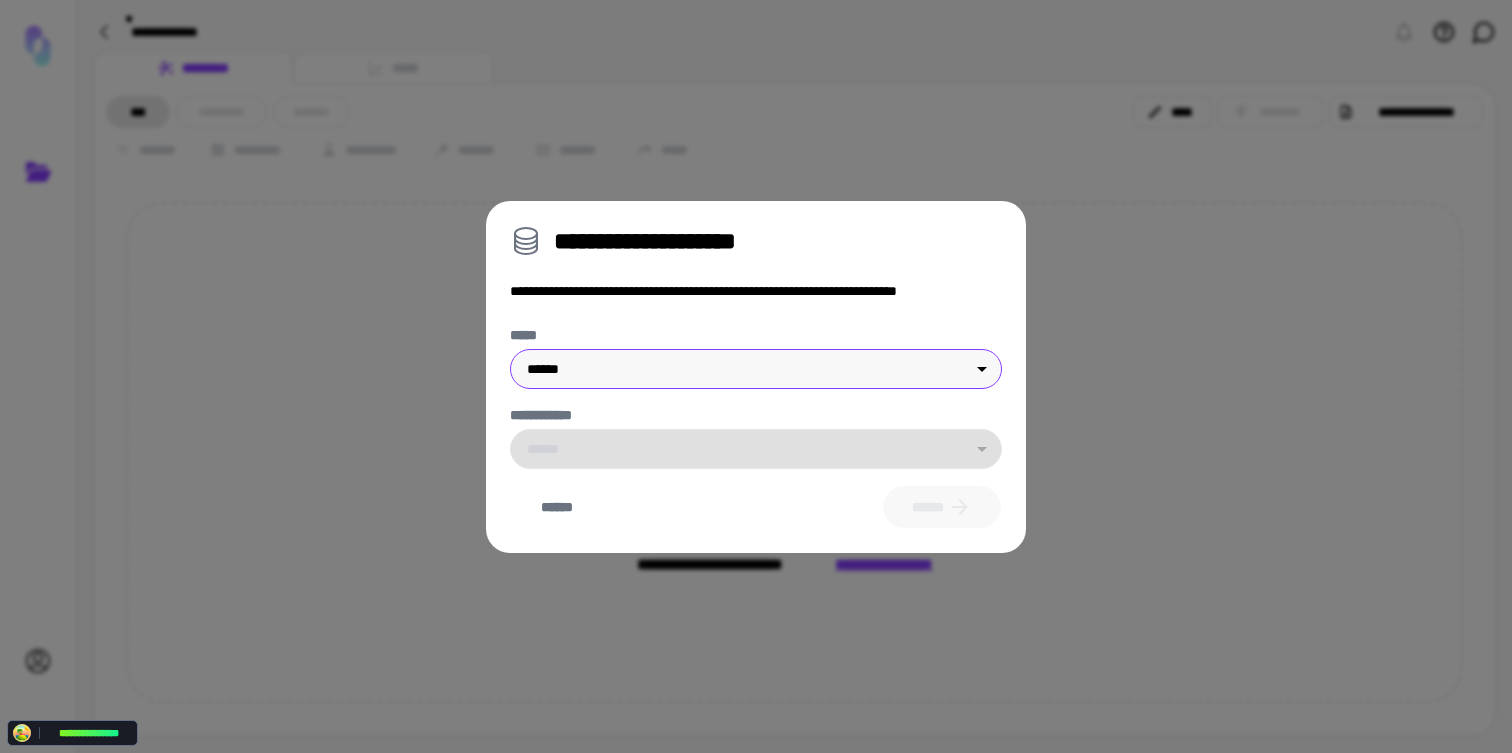 click on "**********" at bounding box center [756, 376] 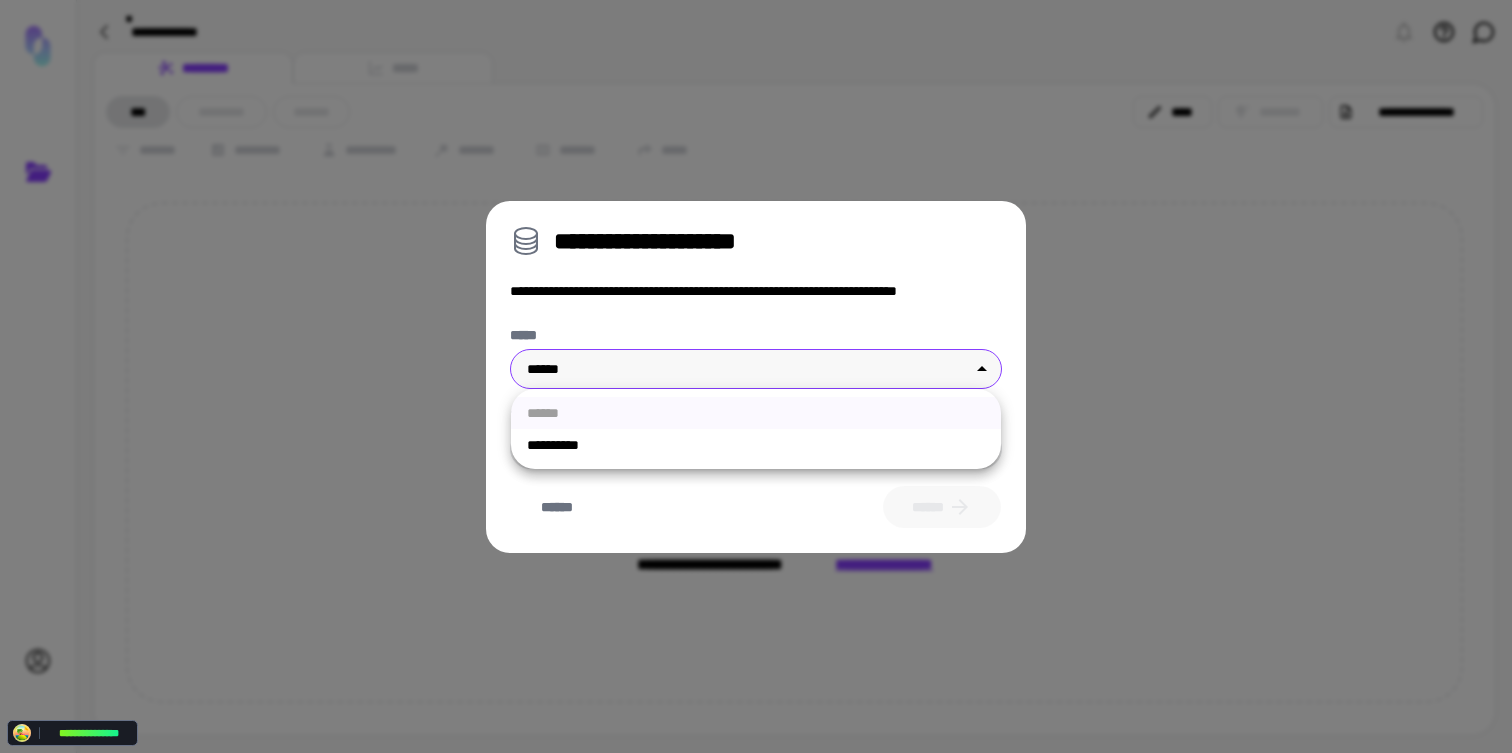 click on "**********" at bounding box center [756, 445] 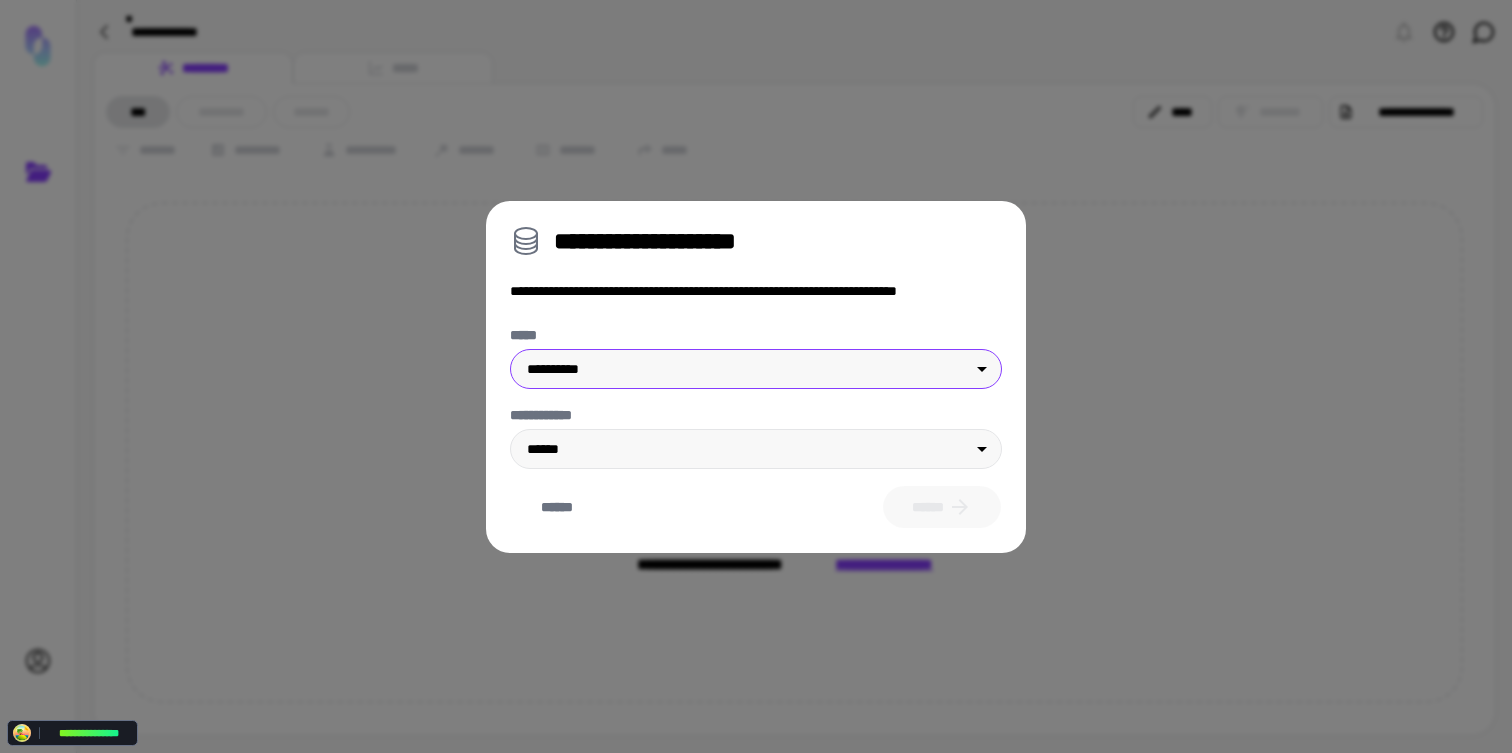 type on "****" 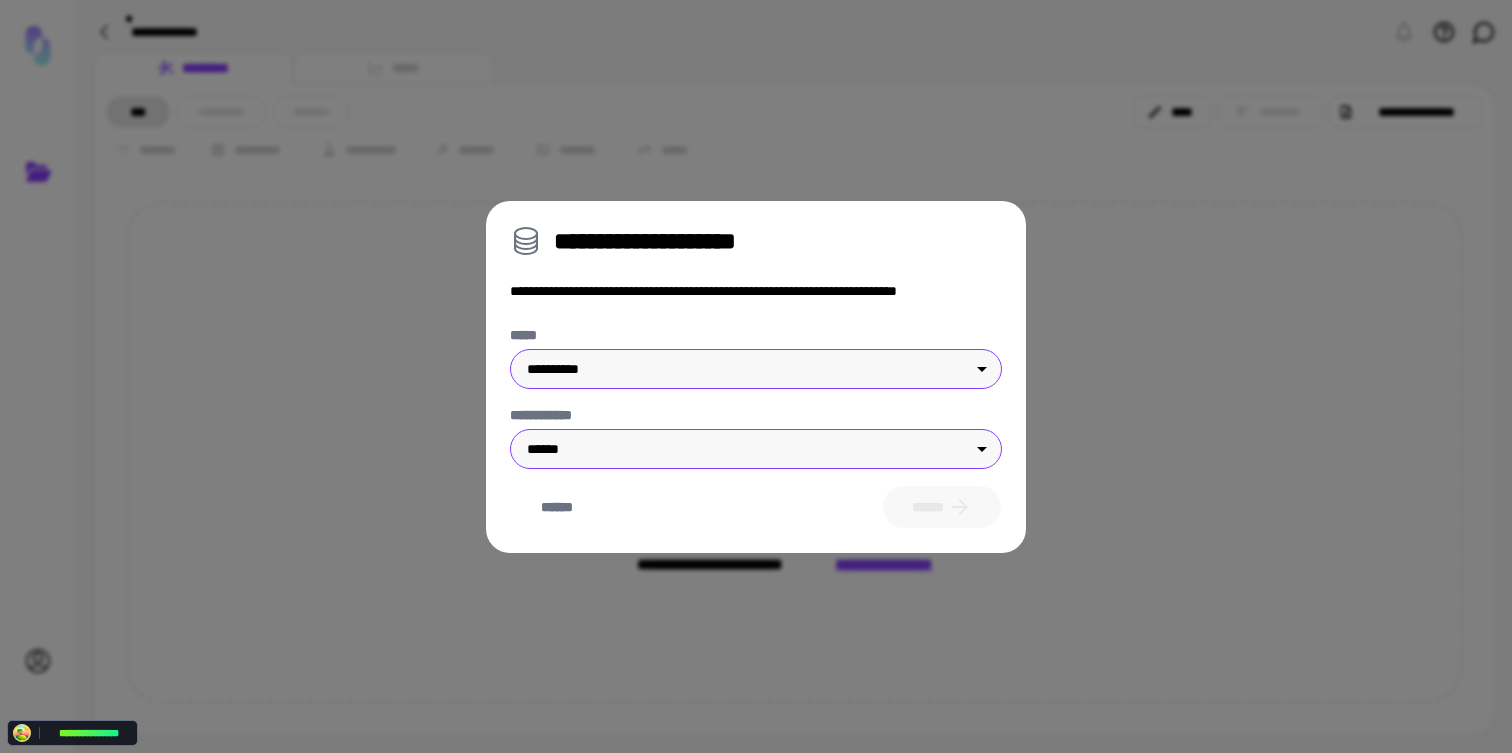 click on "**********" at bounding box center (756, 376) 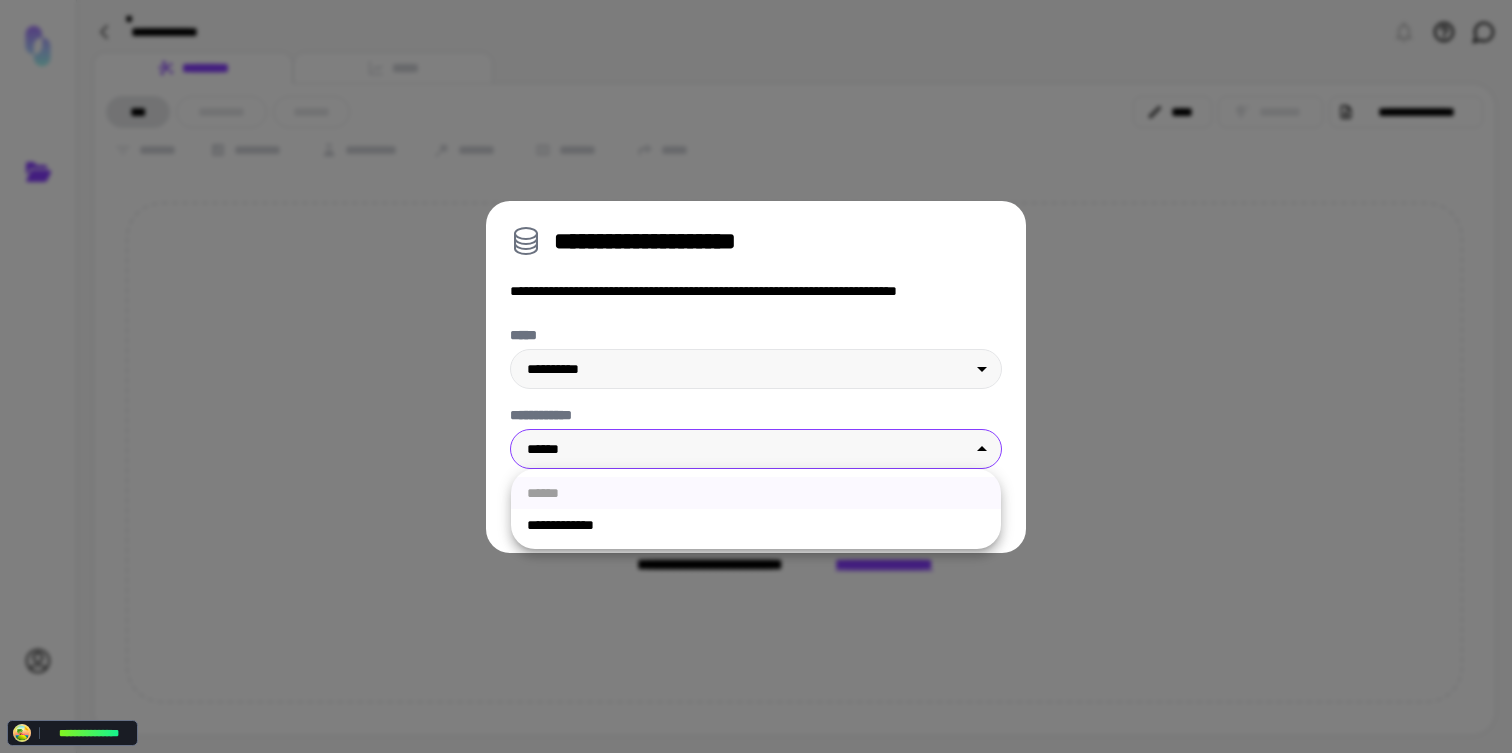 click on "**********" at bounding box center [756, 525] 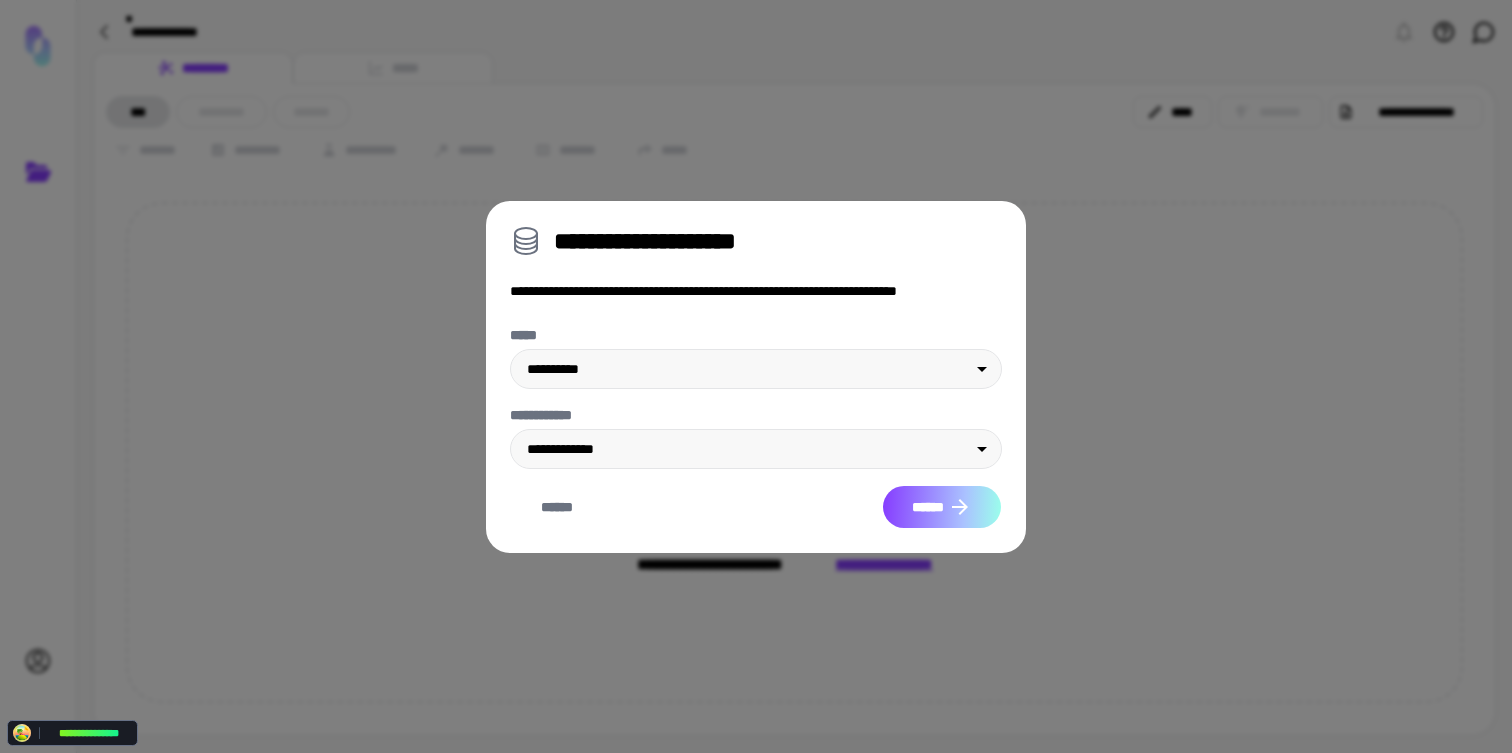 click on "******" at bounding box center [942, 507] 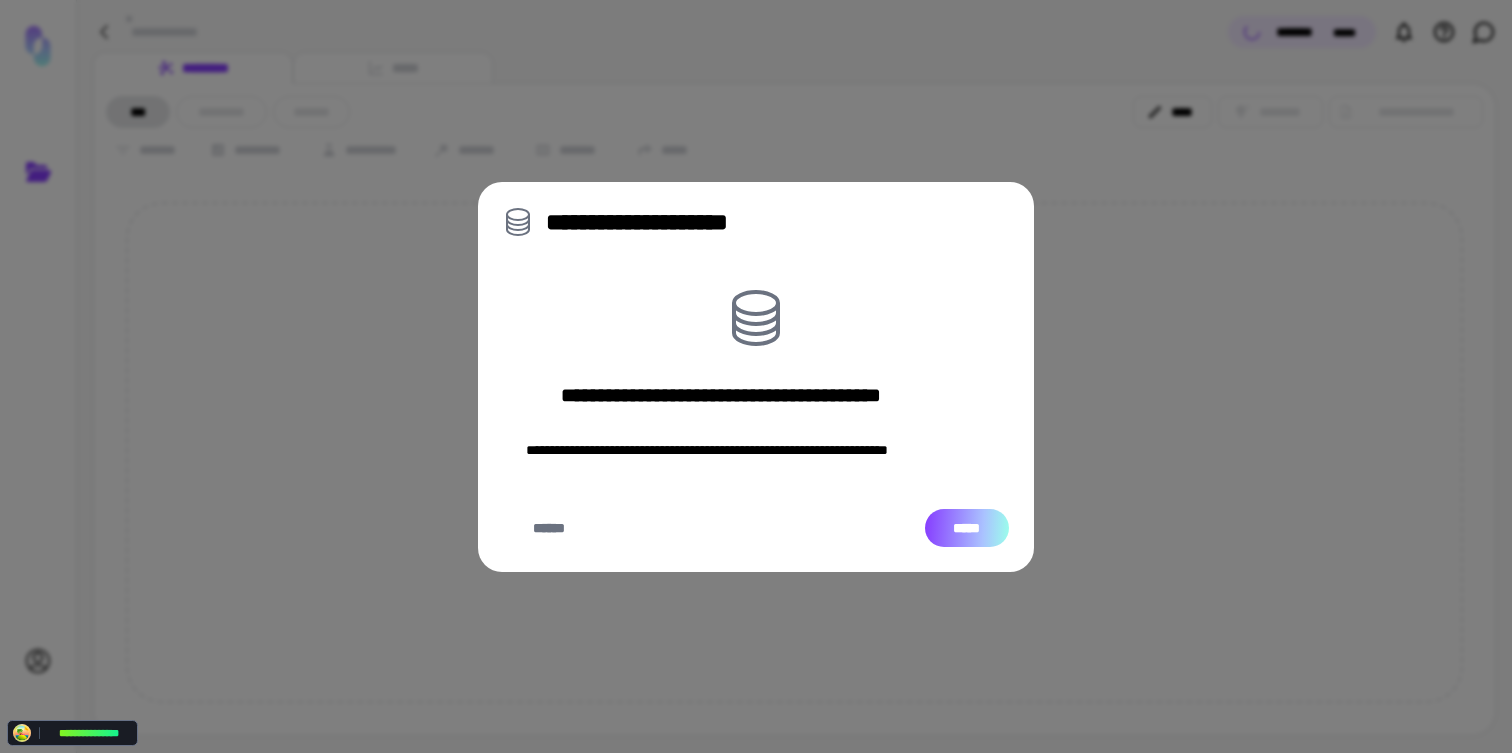 click on "*****" at bounding box center (967, 528) 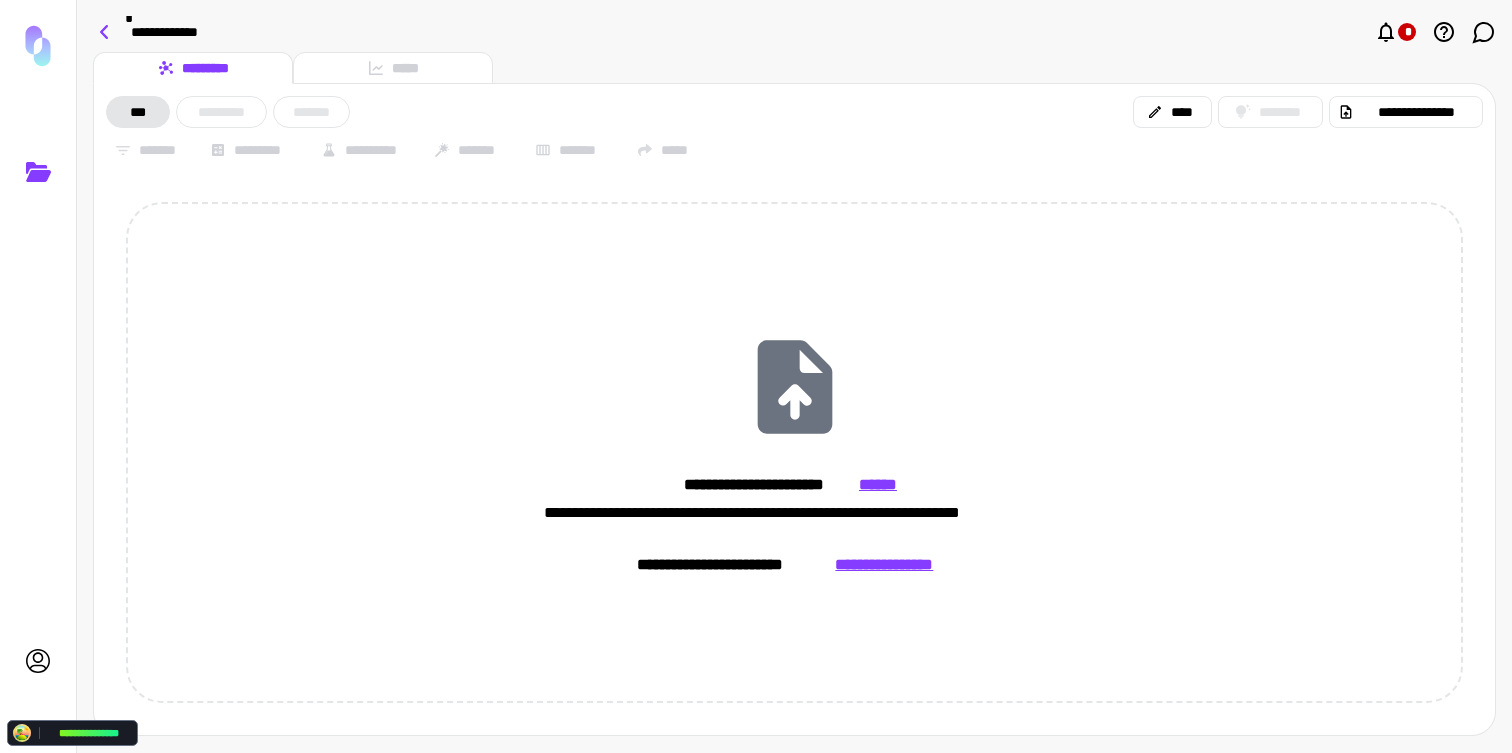 click 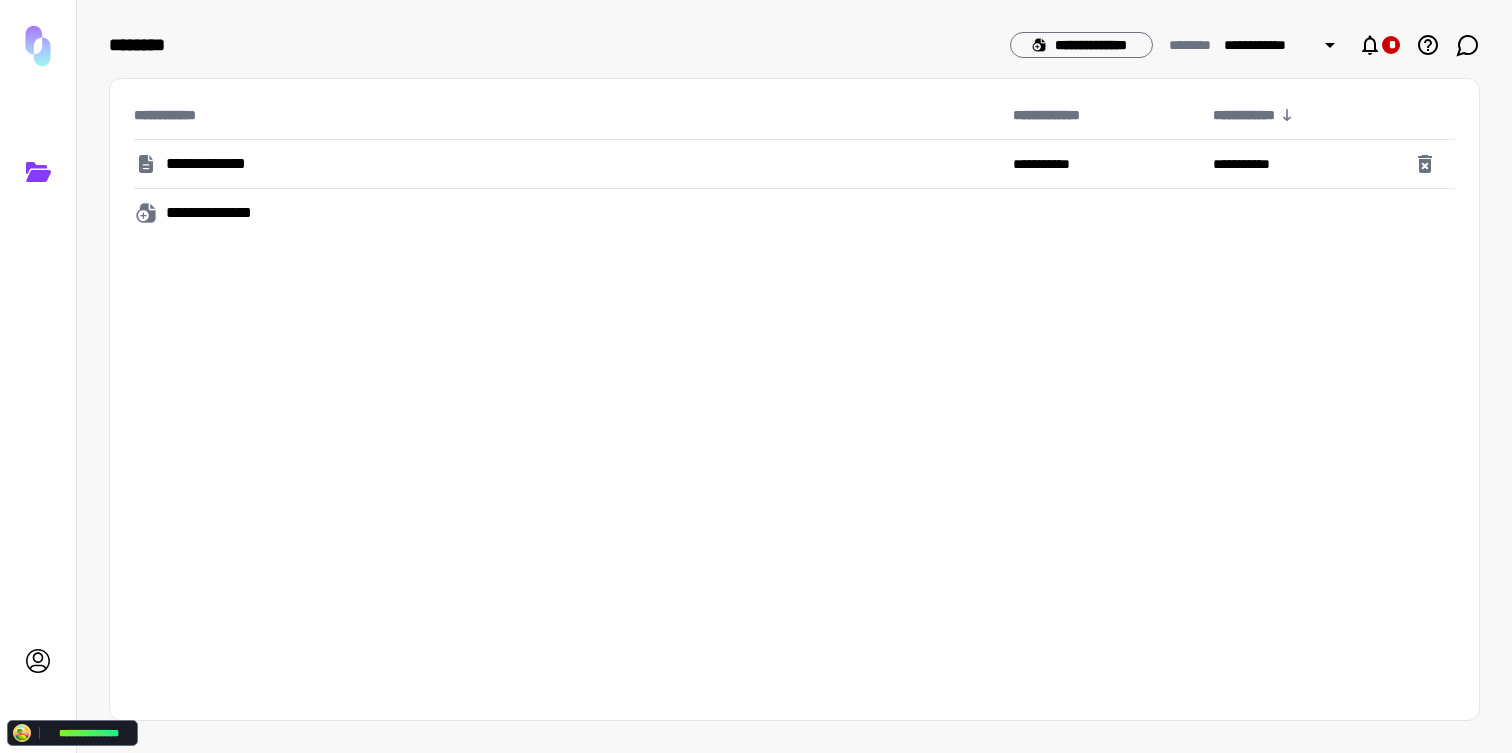 click on "**********" at bounding box center [565, 164] 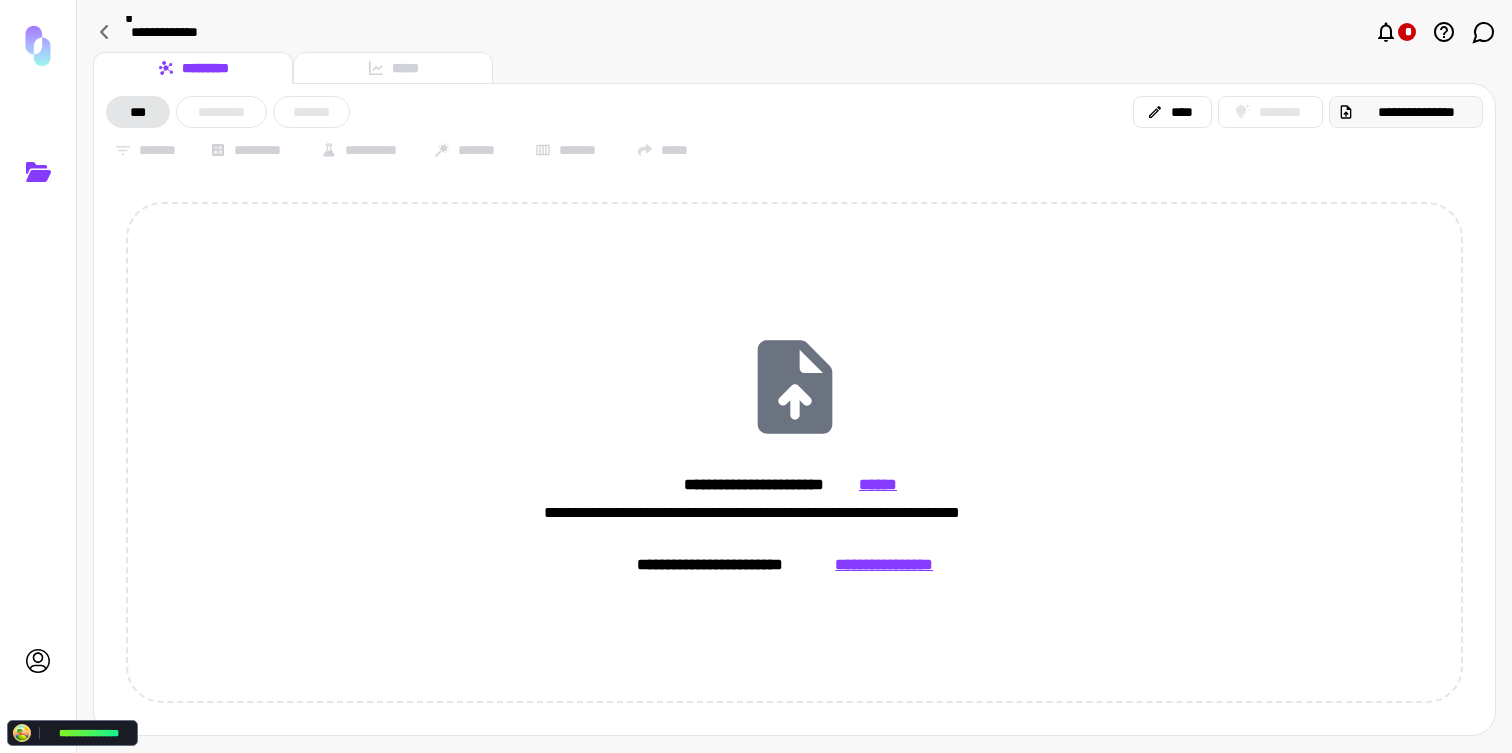 click on "**********" at bounding box center [1416, 112] 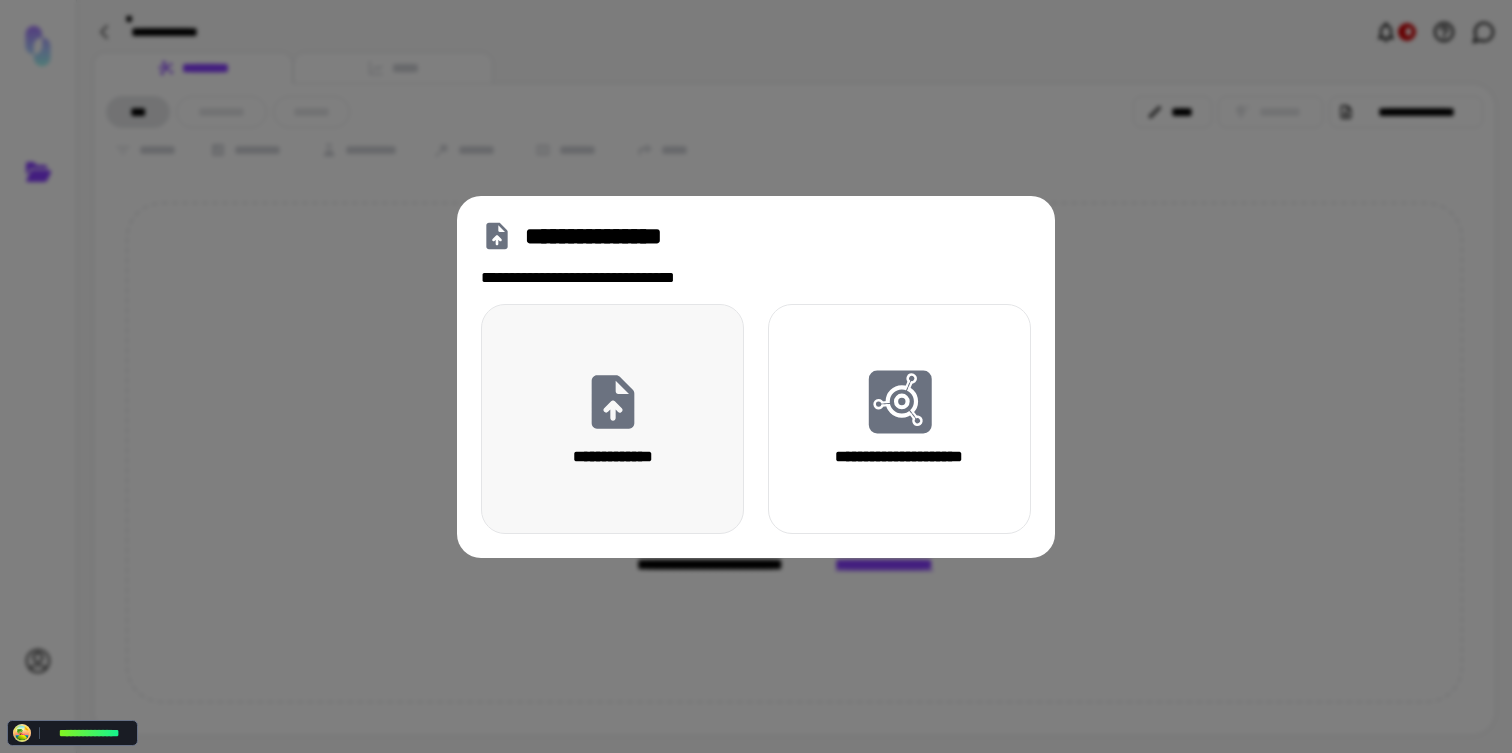 click on "**********" at bounding box center [612, 419] 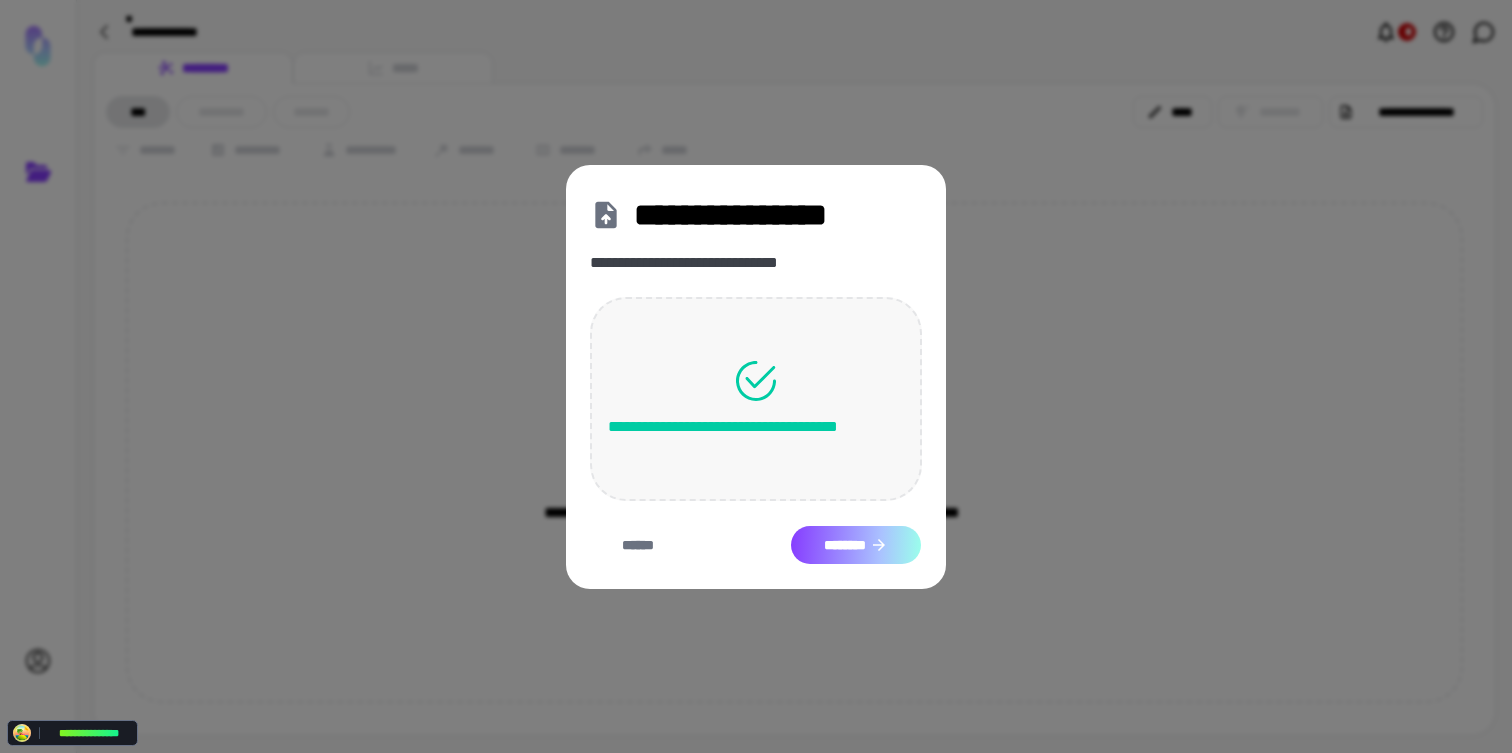 click on "********" at bounding box center [856, 545] 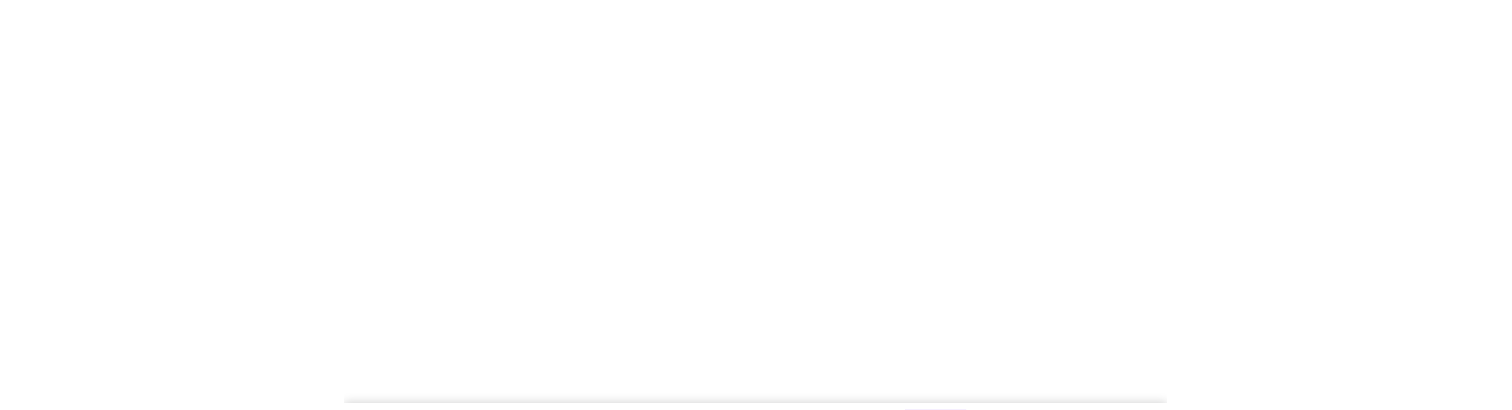 scroll, scrollTop: 0, scrollLeft: 0, axis: both 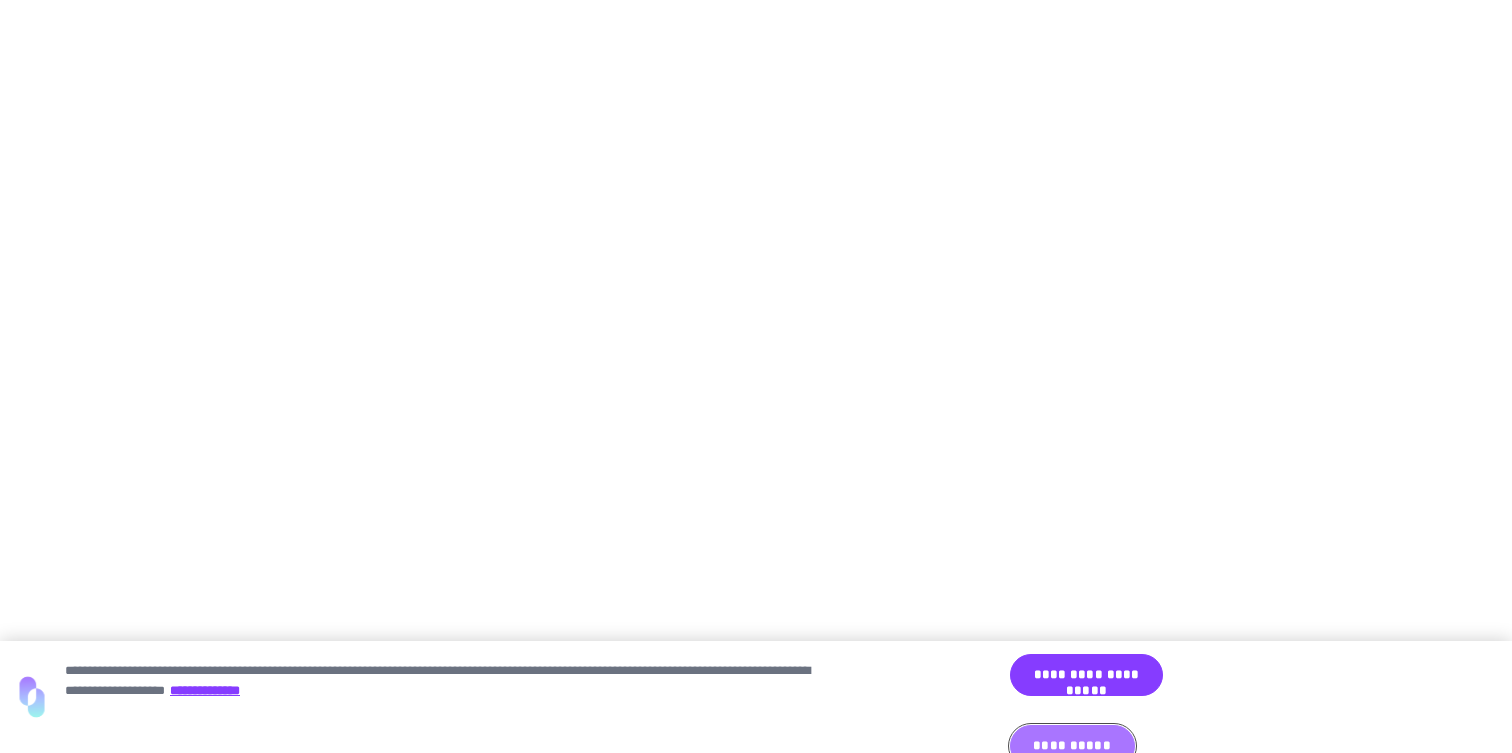 click on "**********" at bounding box center (1072, 746) 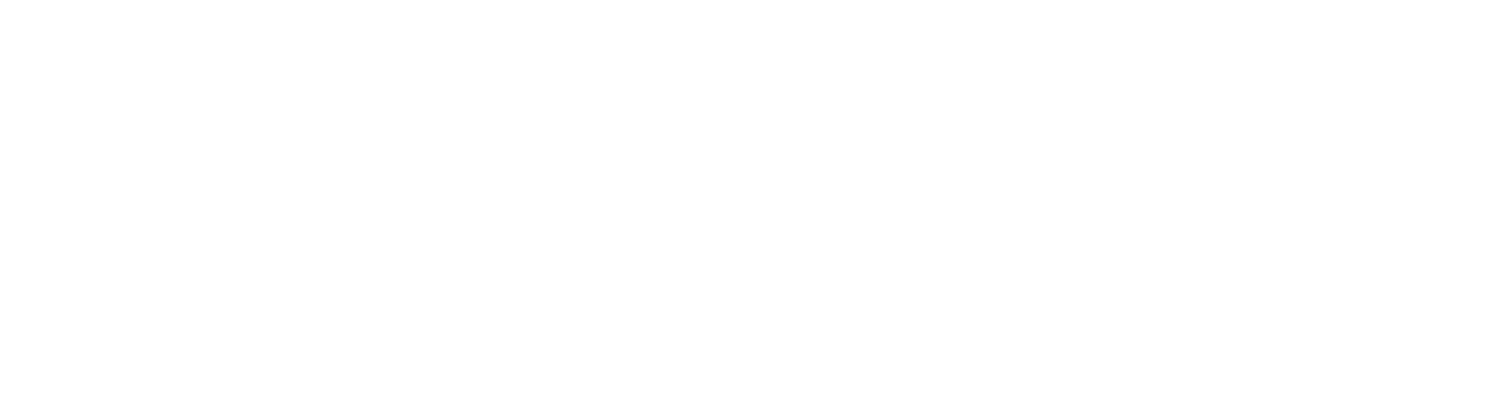 scroll, scrollTop: 0, scrollLeft: 0, axis: both 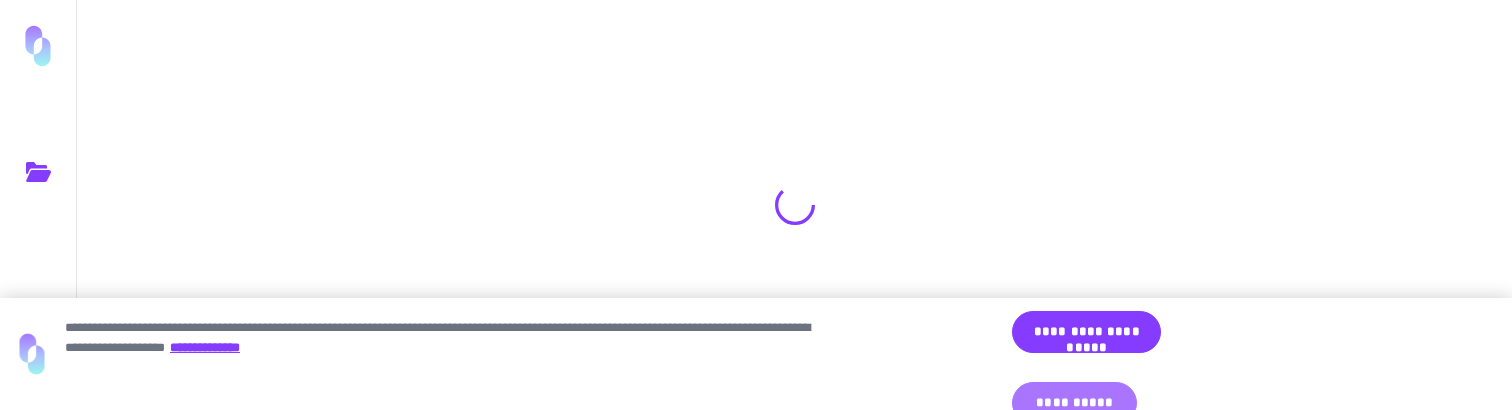 click on "**********" at bounding box center [1074, 403] 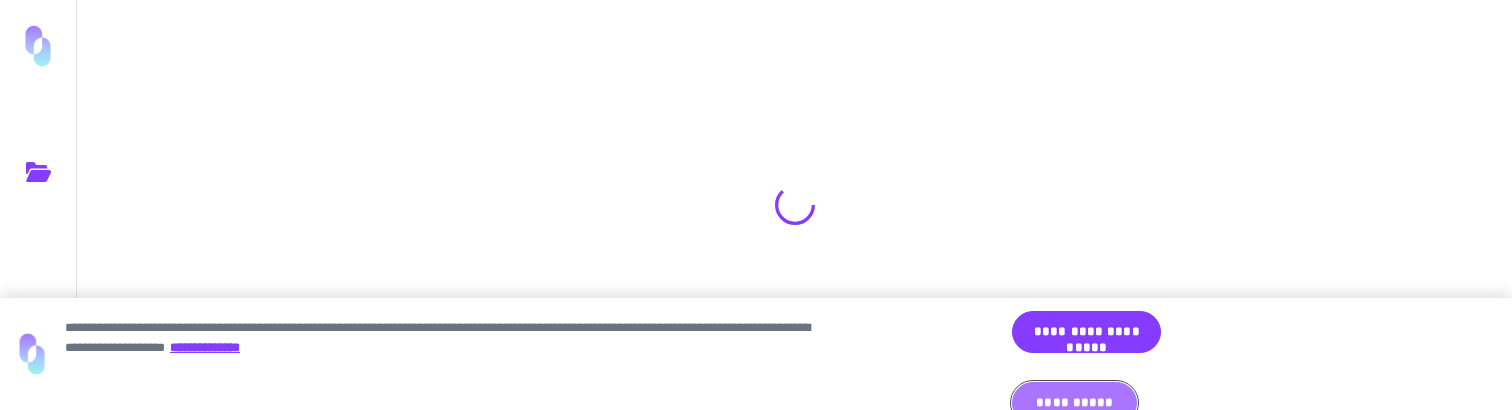 click on "**********" at bounding box center [1074, 403] 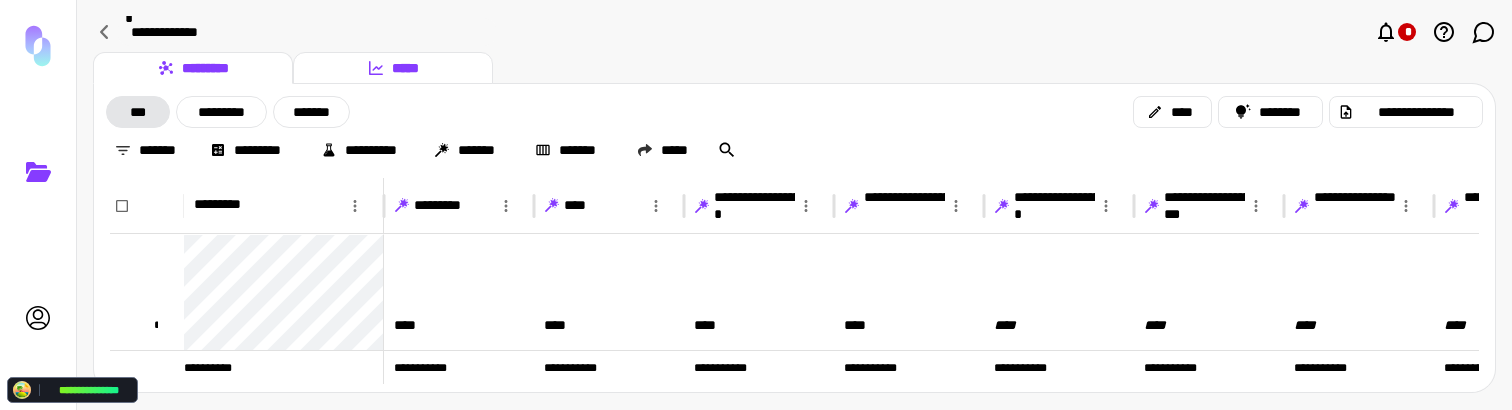 click on "*****" at bounding box center [393, 68] 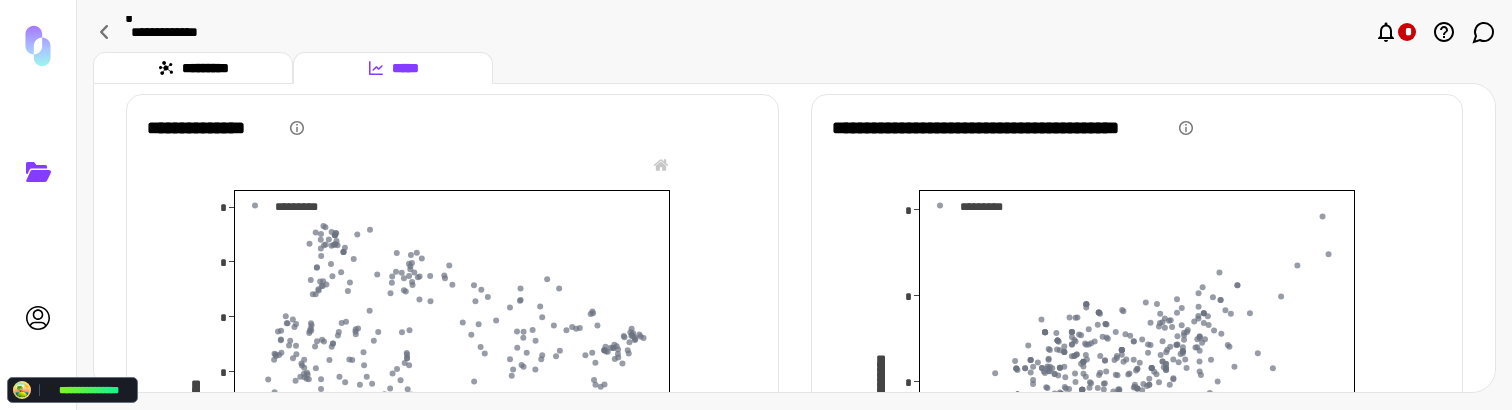 scroll, scrollTop: 14, scrollLeft: 0, axis: vertical 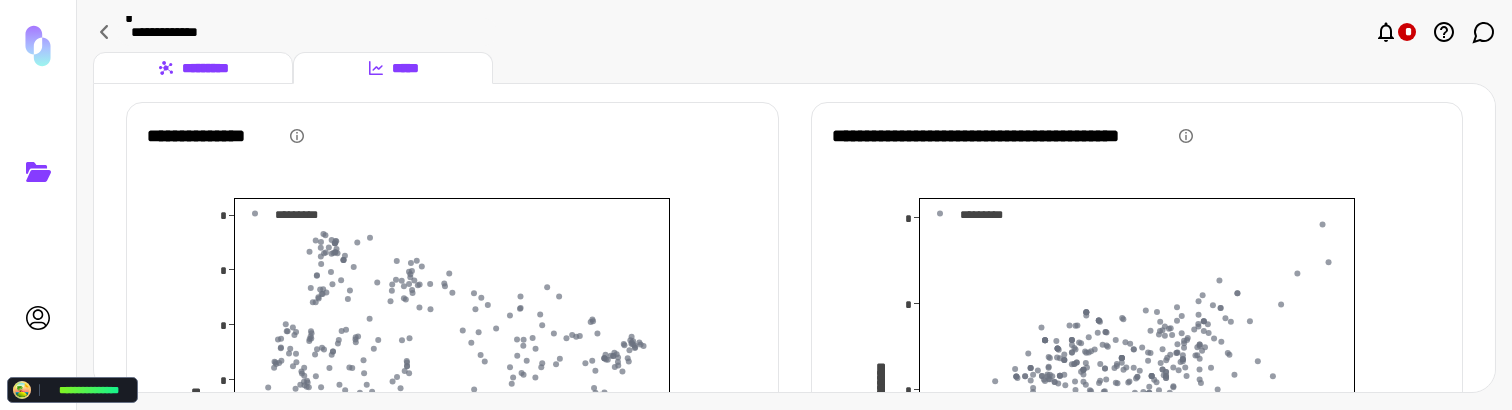 click on "*********" at bounding box center [193, 68] 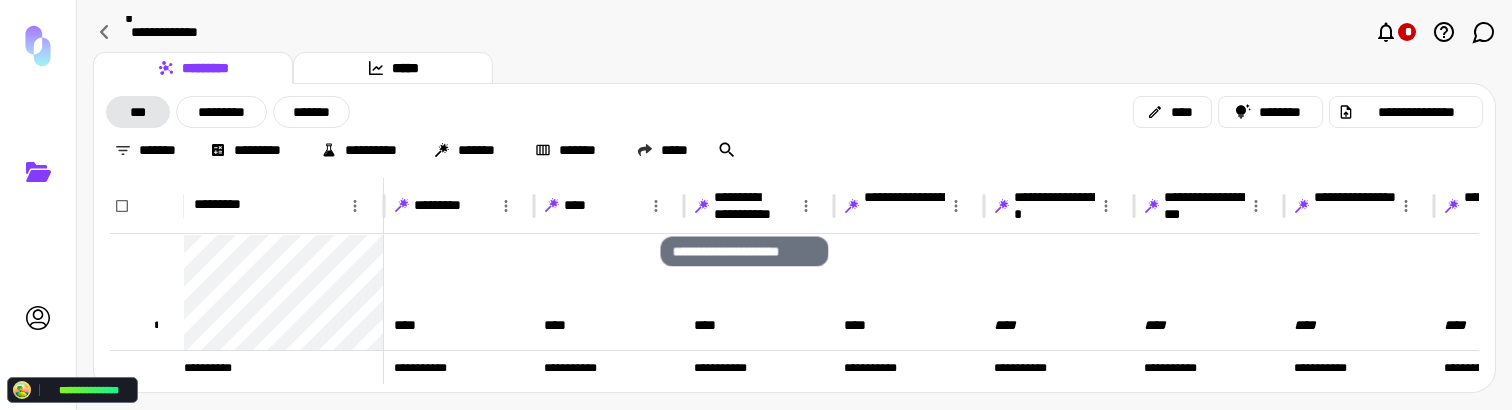 scroll, scrollTop: 0, scrollLeft: 105, axis: horizontal 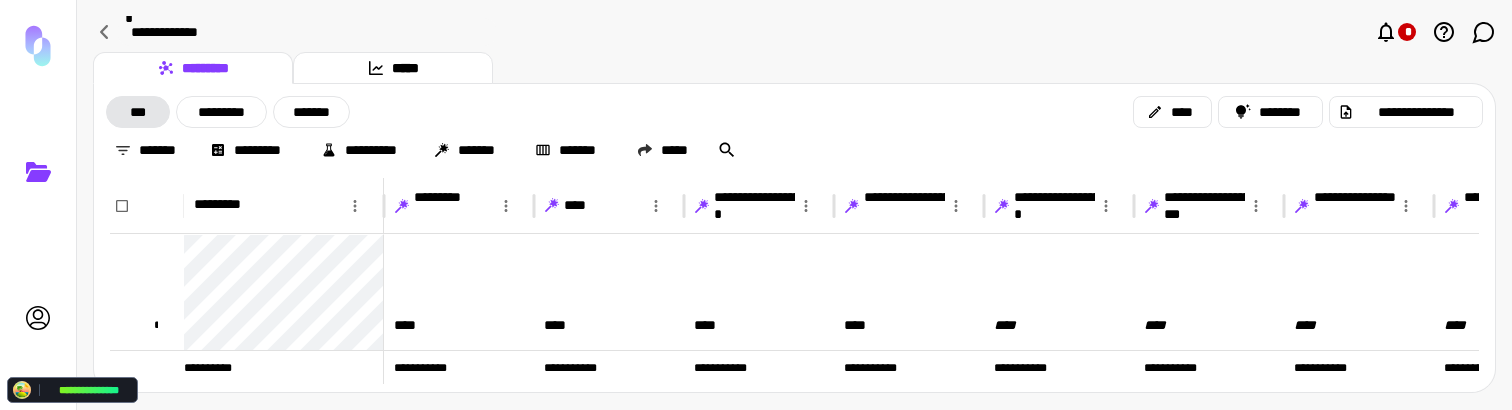 click 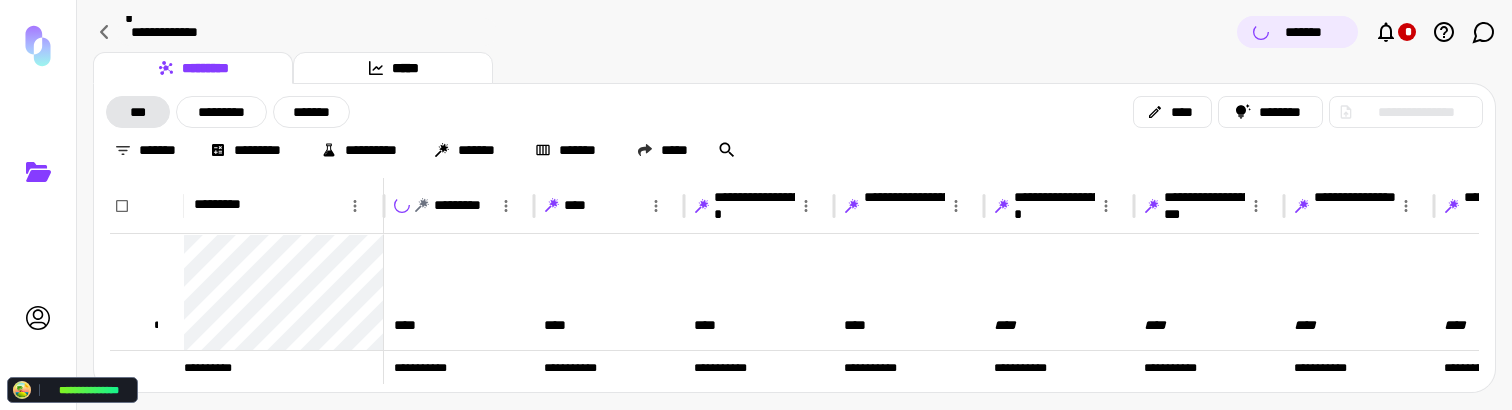 click 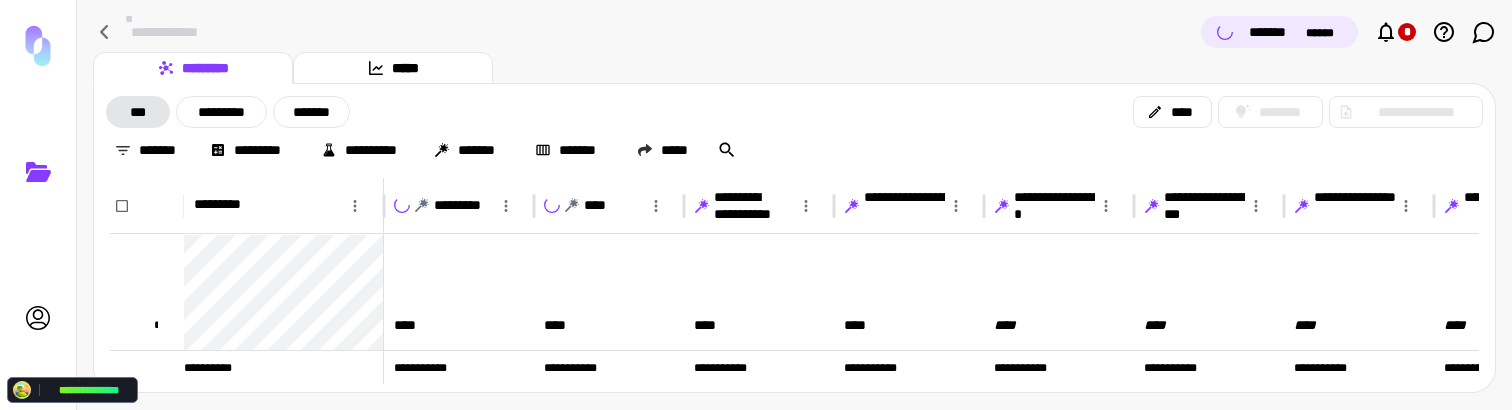 click 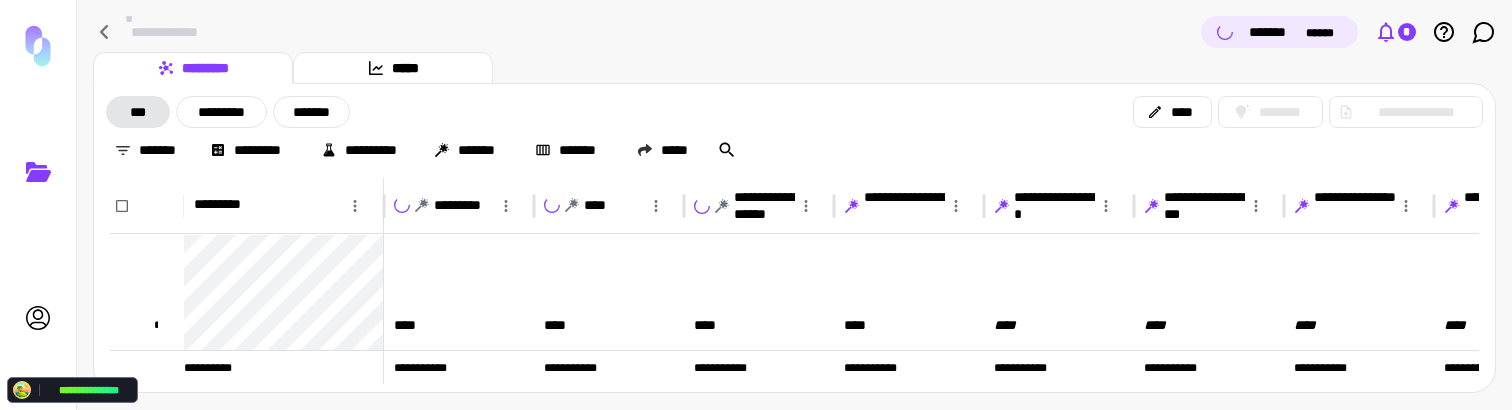 click 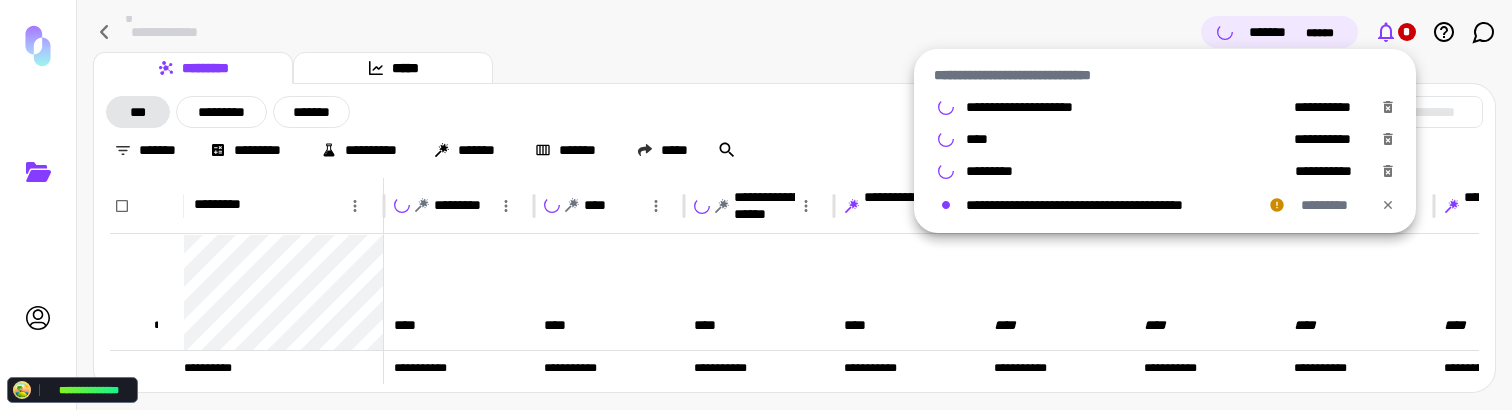 click at bounding box center (756, 205) 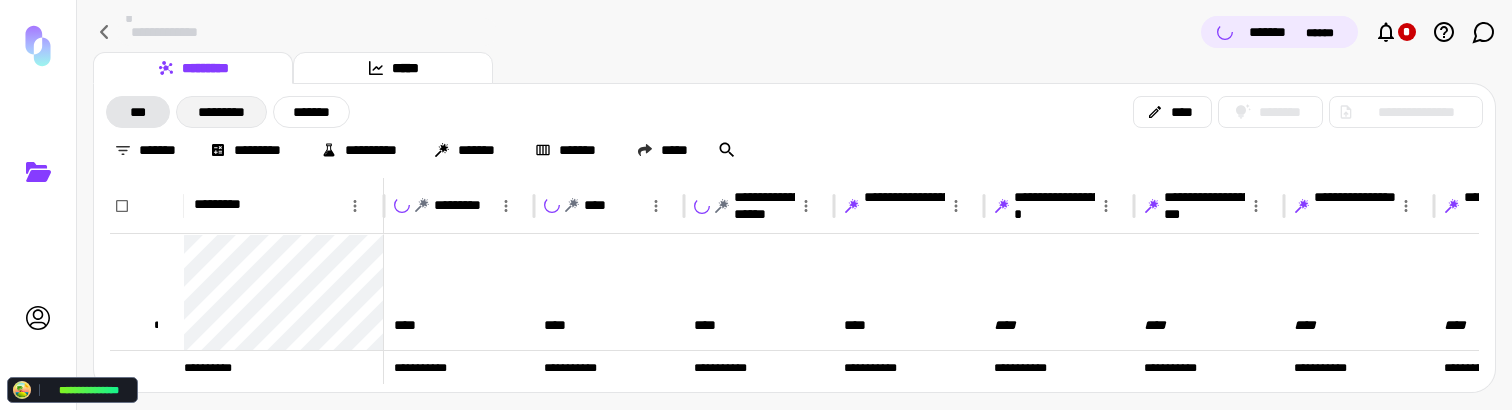 click on "*********" at bounding box center (221, 112) 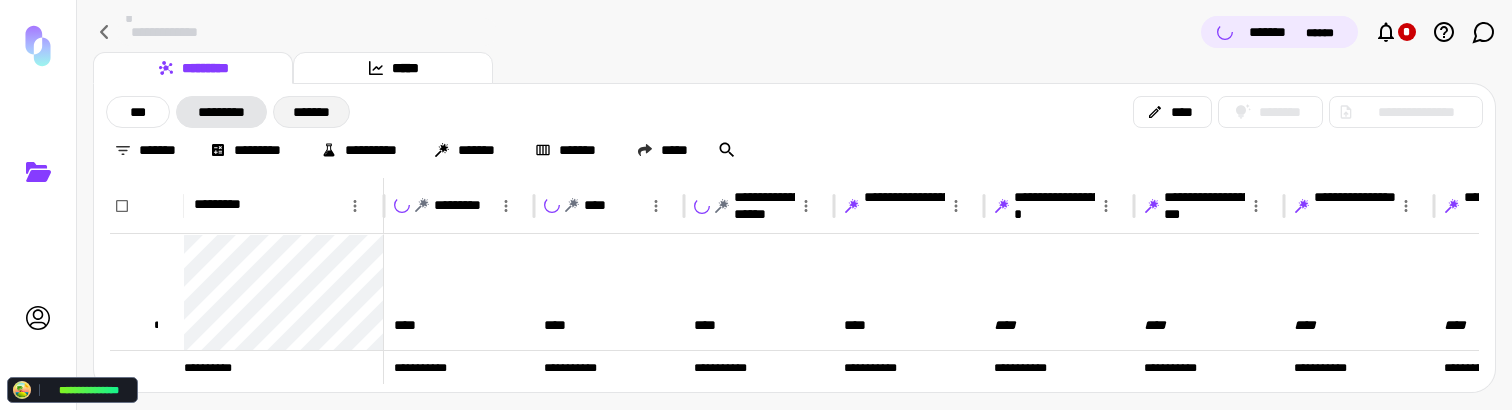 click on "*******" at bounding box center (311, 112) 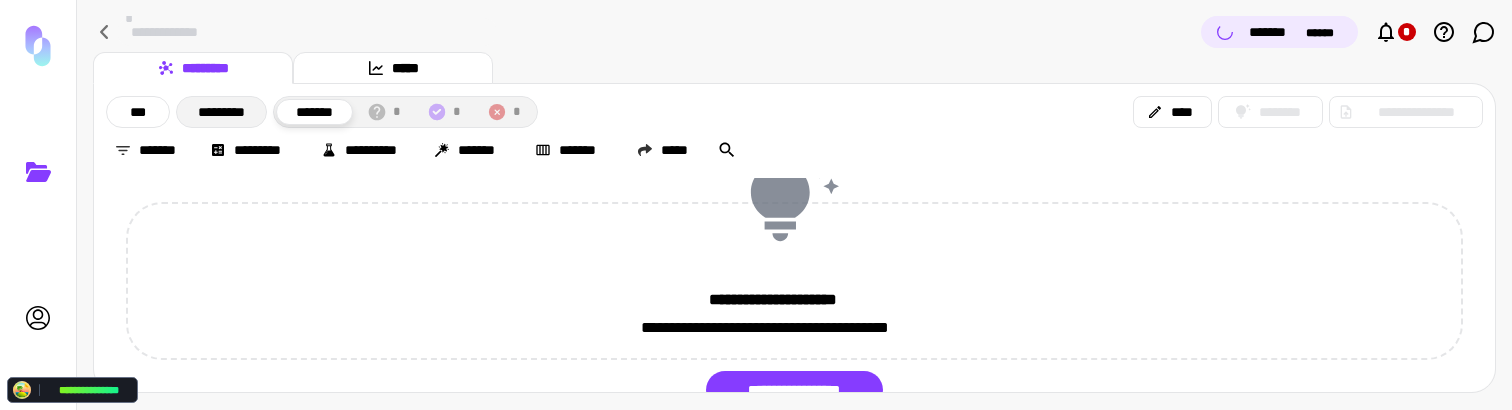 click on "*********" at bounding box center (221, 112) 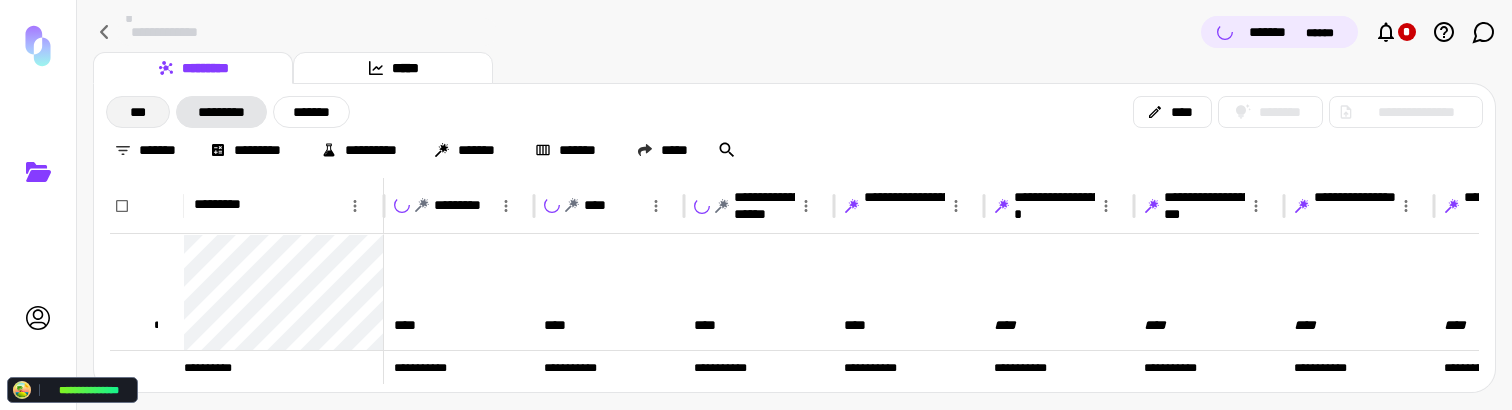 click on "***" at bounding box center (138, 112) 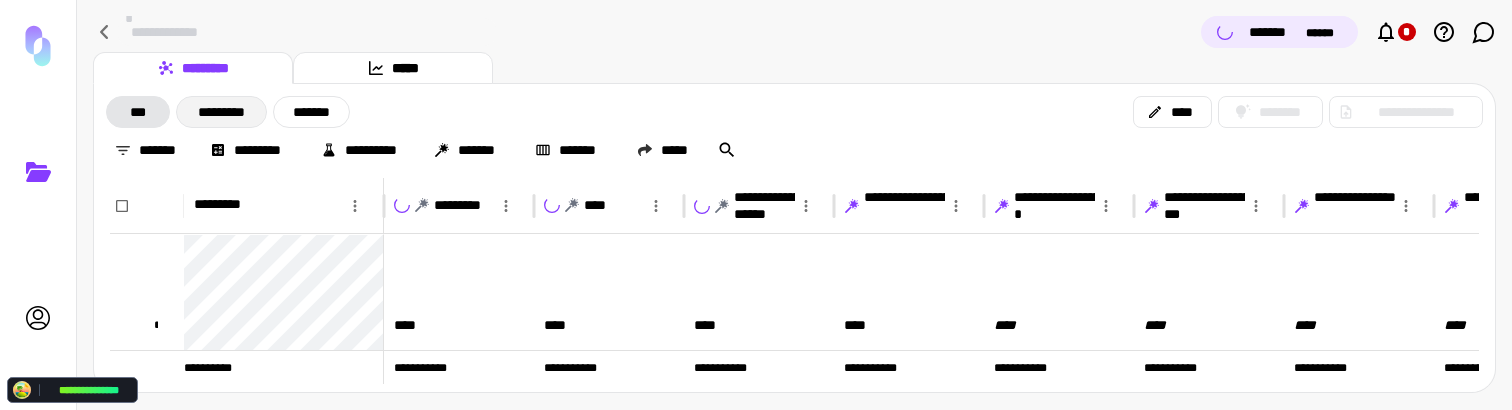 click on "*********" at bounding box center (221, 112) 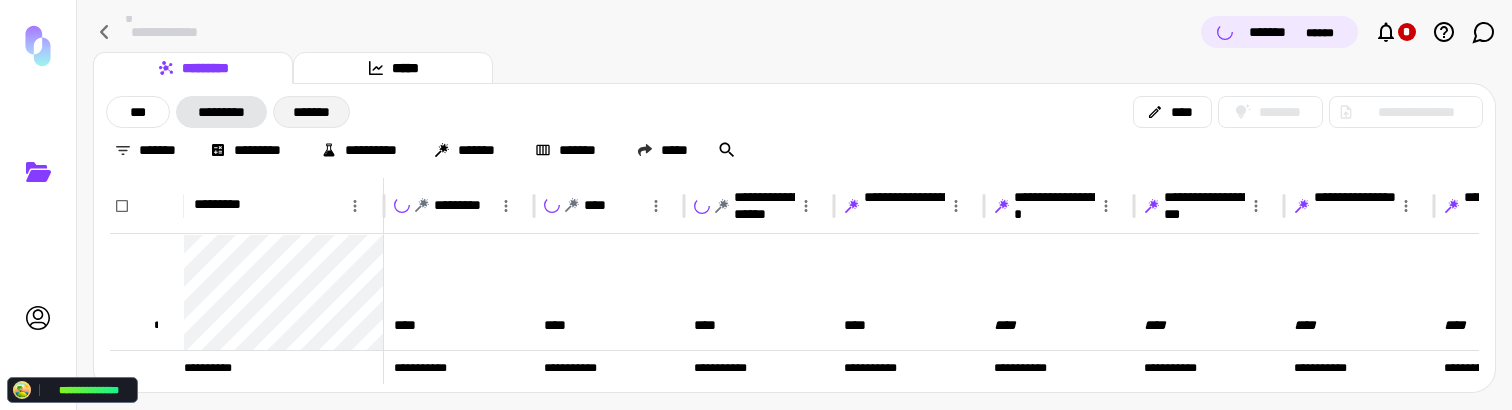 click on "*******" at bounding box center [311, 112] 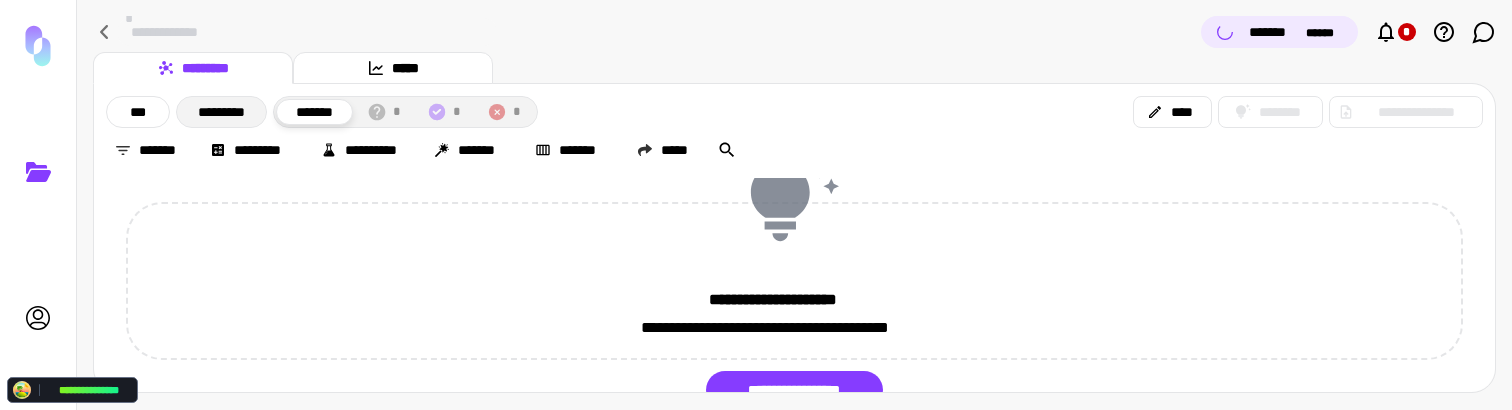 click on "***" at bounding box center [138, 112] 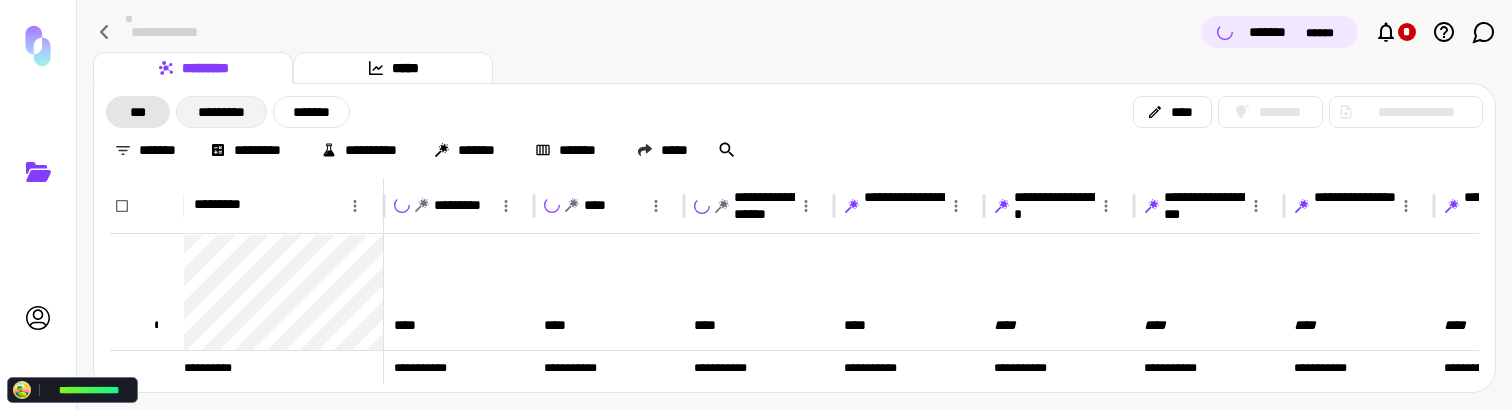 click on "*********" at bounding box center [221, 112] 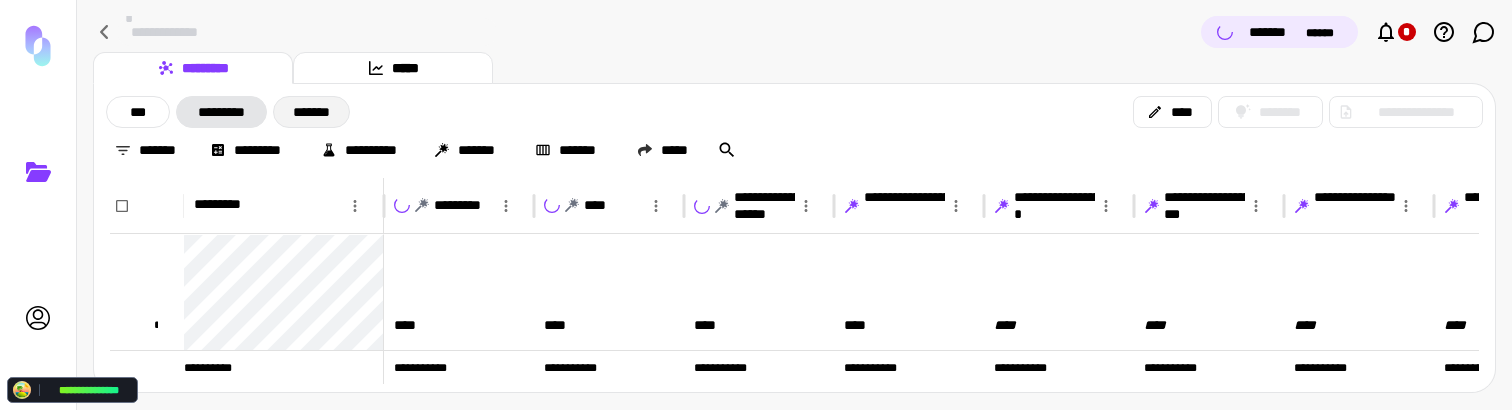 click on "*******" at bounding box center (311, 112) 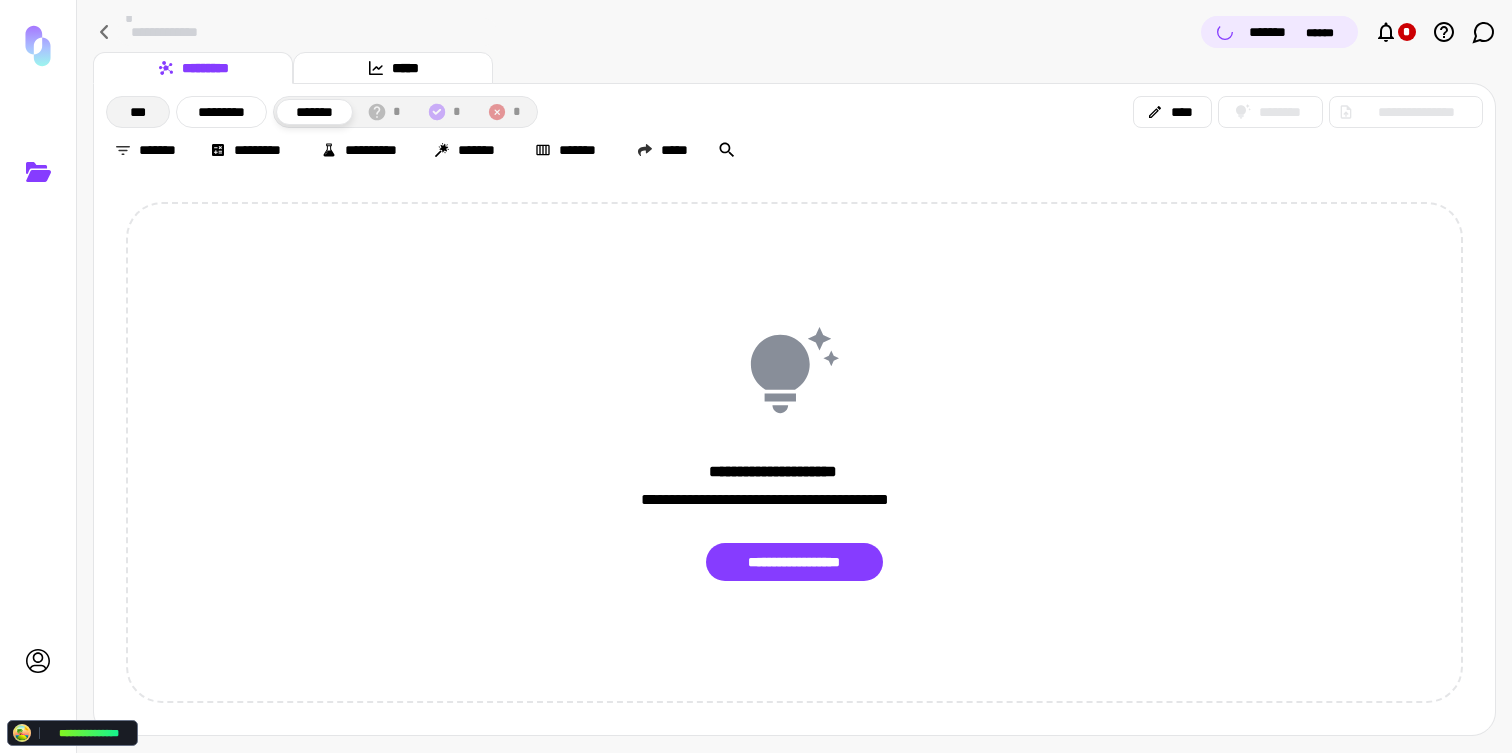 click on "***" at bounding box center [138, 112] 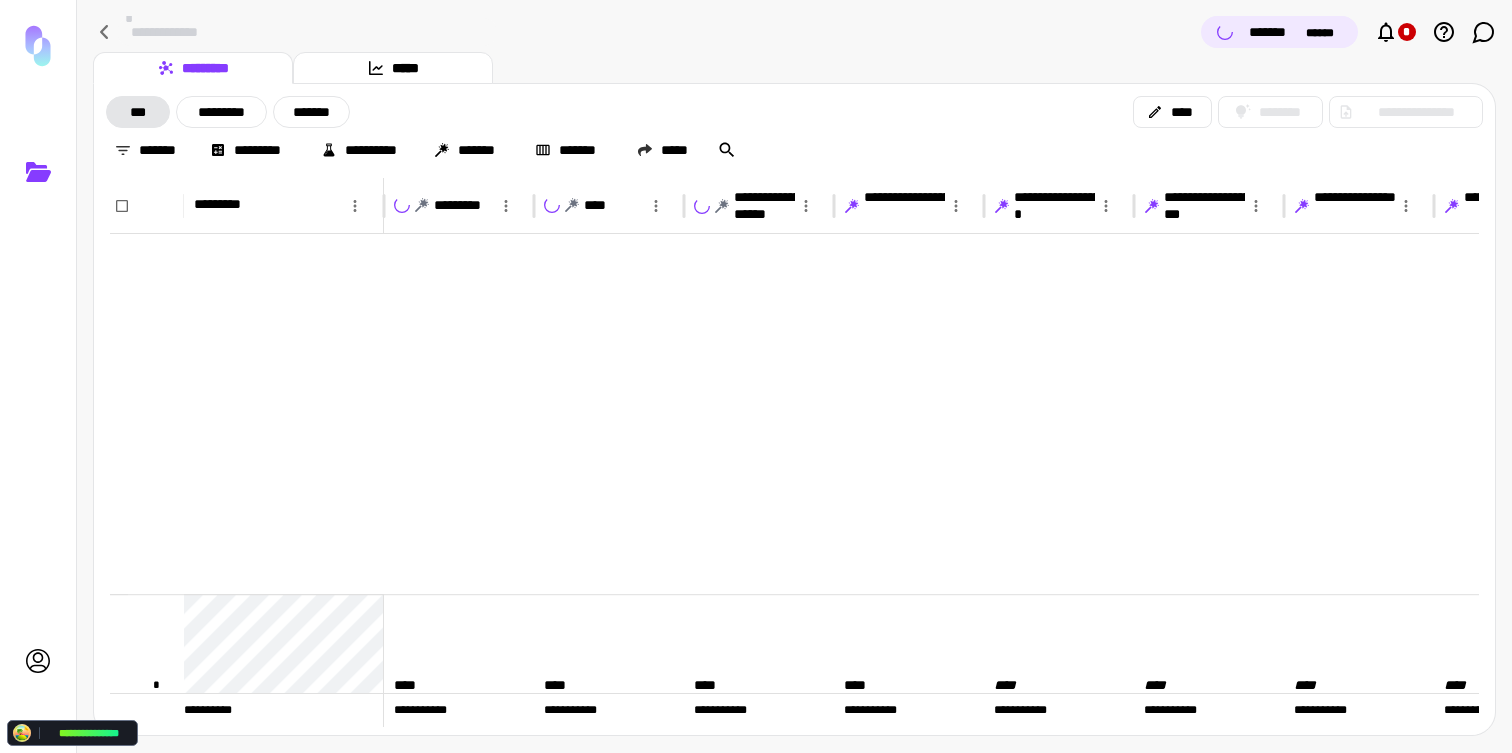 scroll, scrollTop: 434, scrollLeft: 0, axis: vertical 